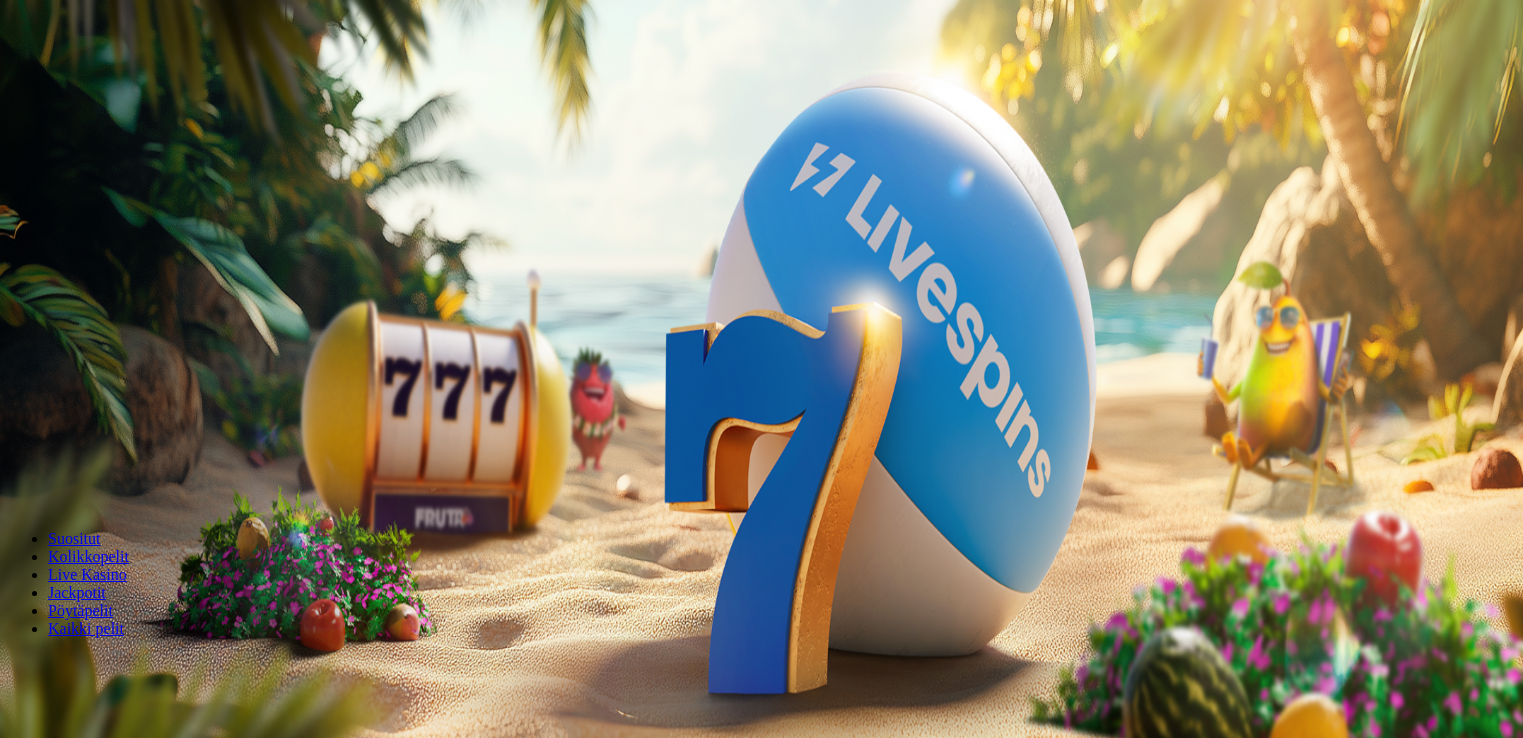 scroll, scrollTop: 0, scrollLeft: 0, axis: both 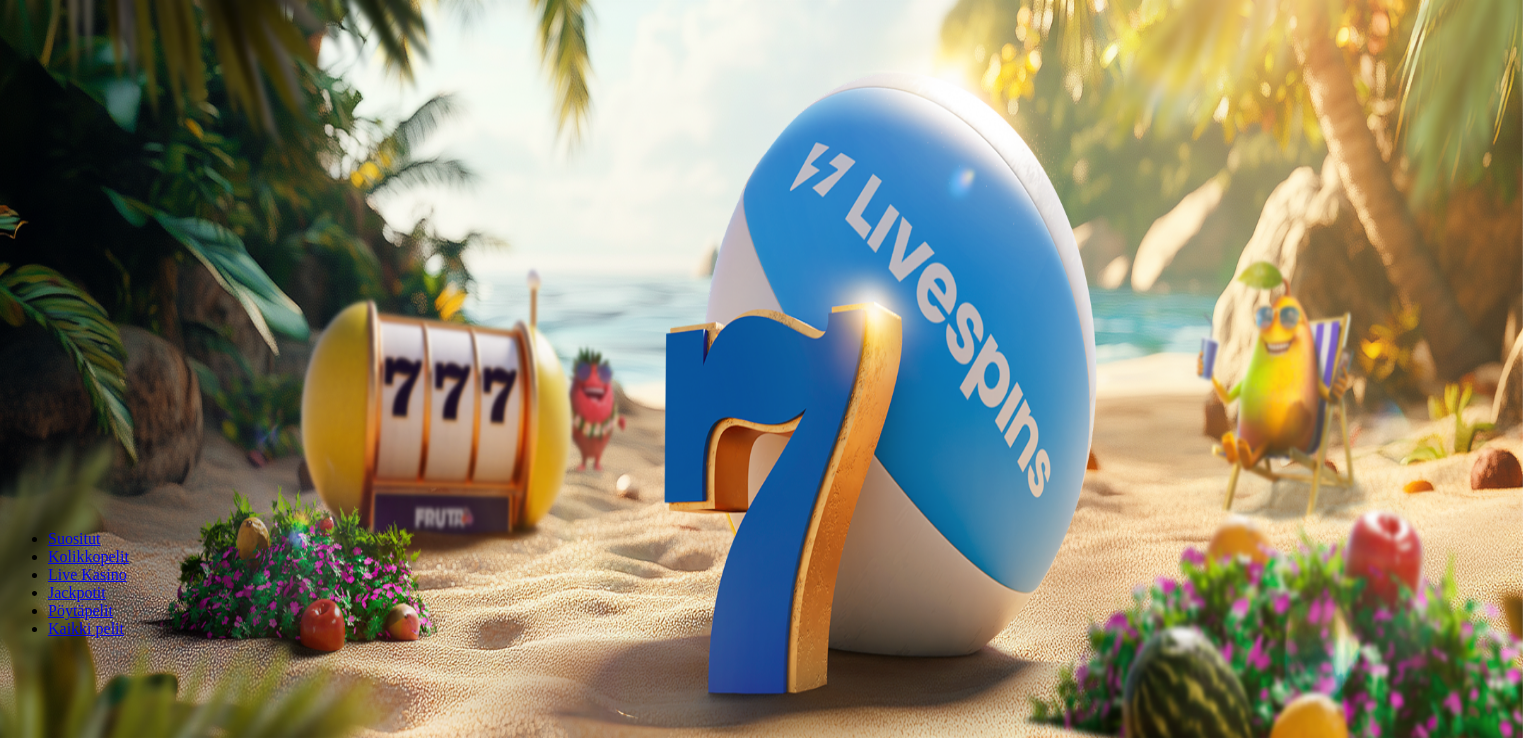 click on "Talleta ja pelaa" at bounding box center (60, 485) 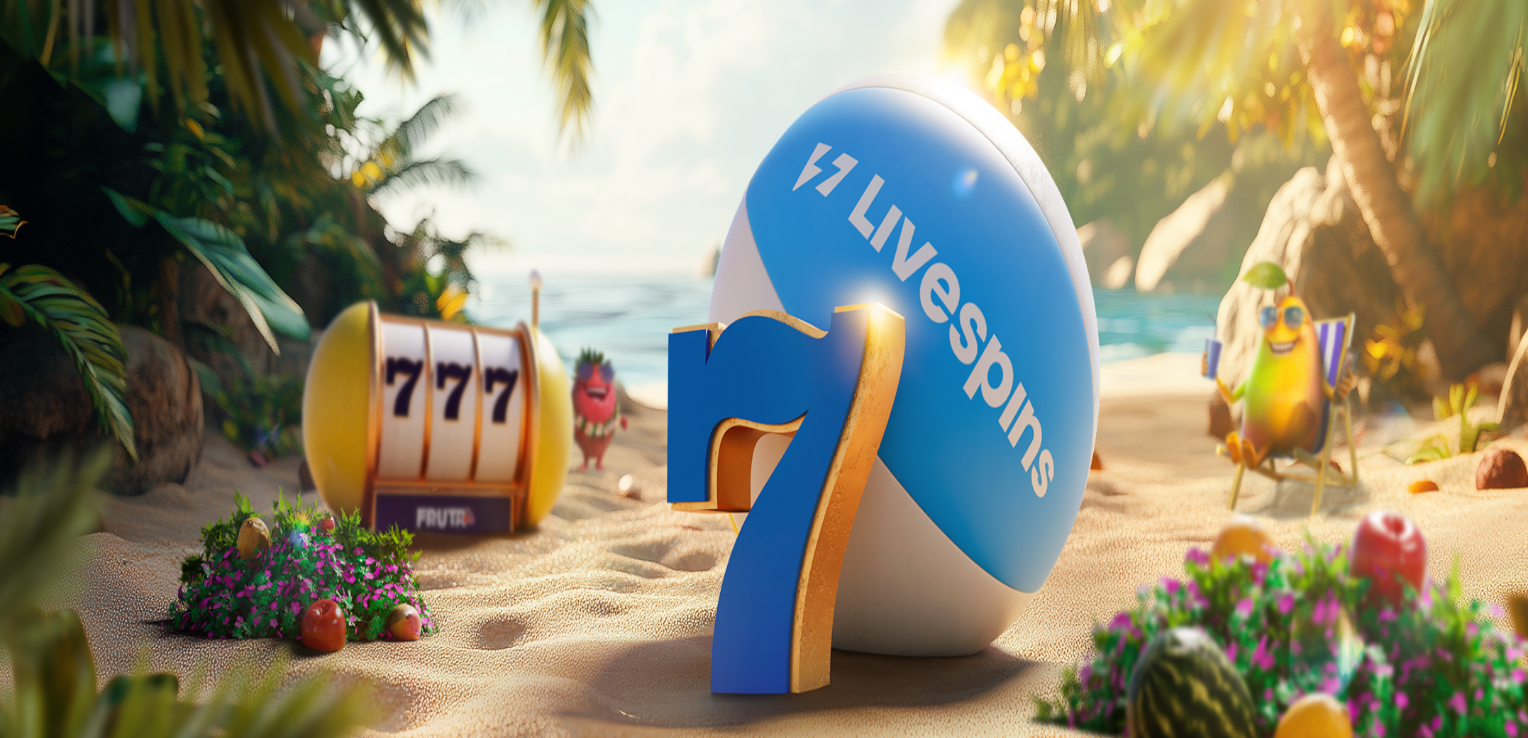 click at bounding box center [764, 448] 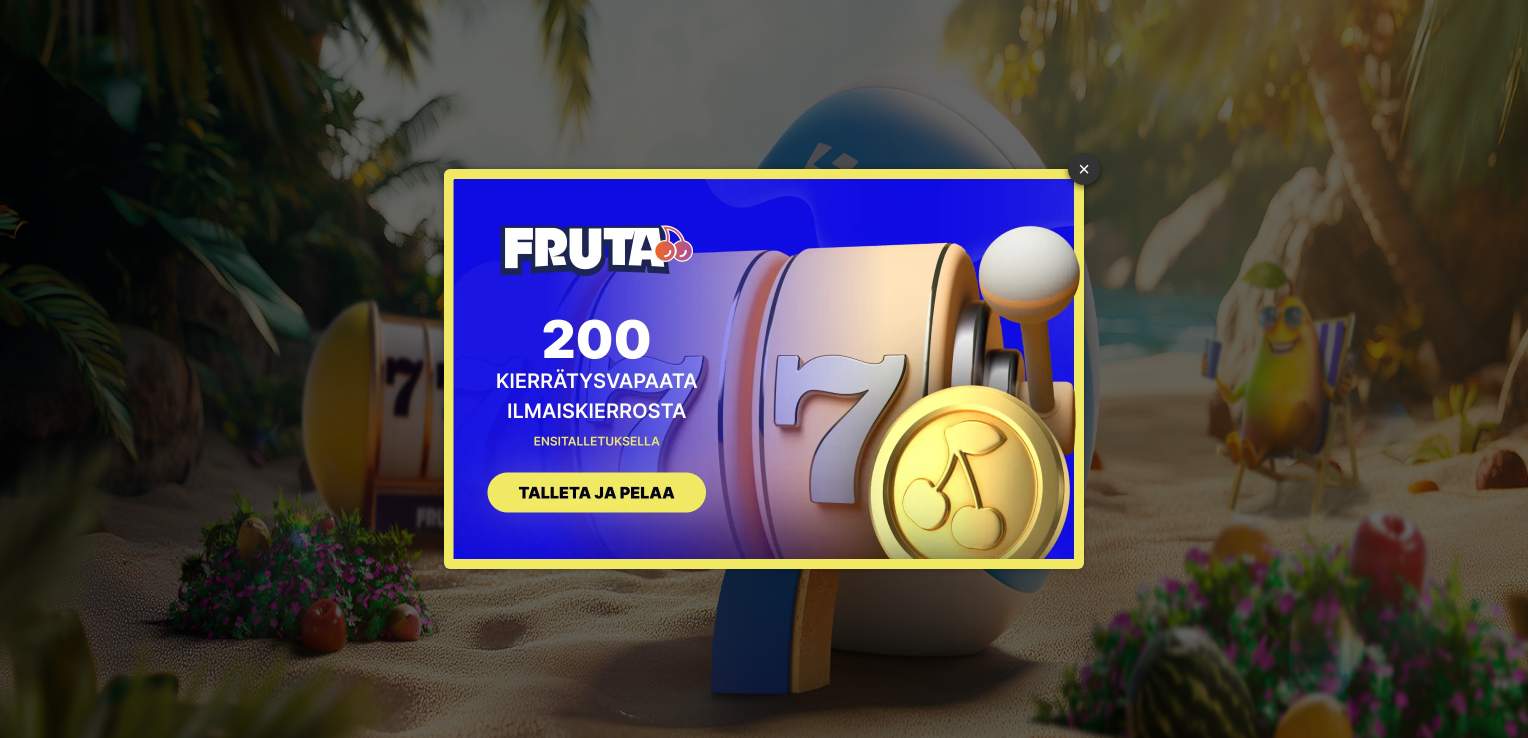 click on "×    SIGN UP" at bounding box center (764, 369) 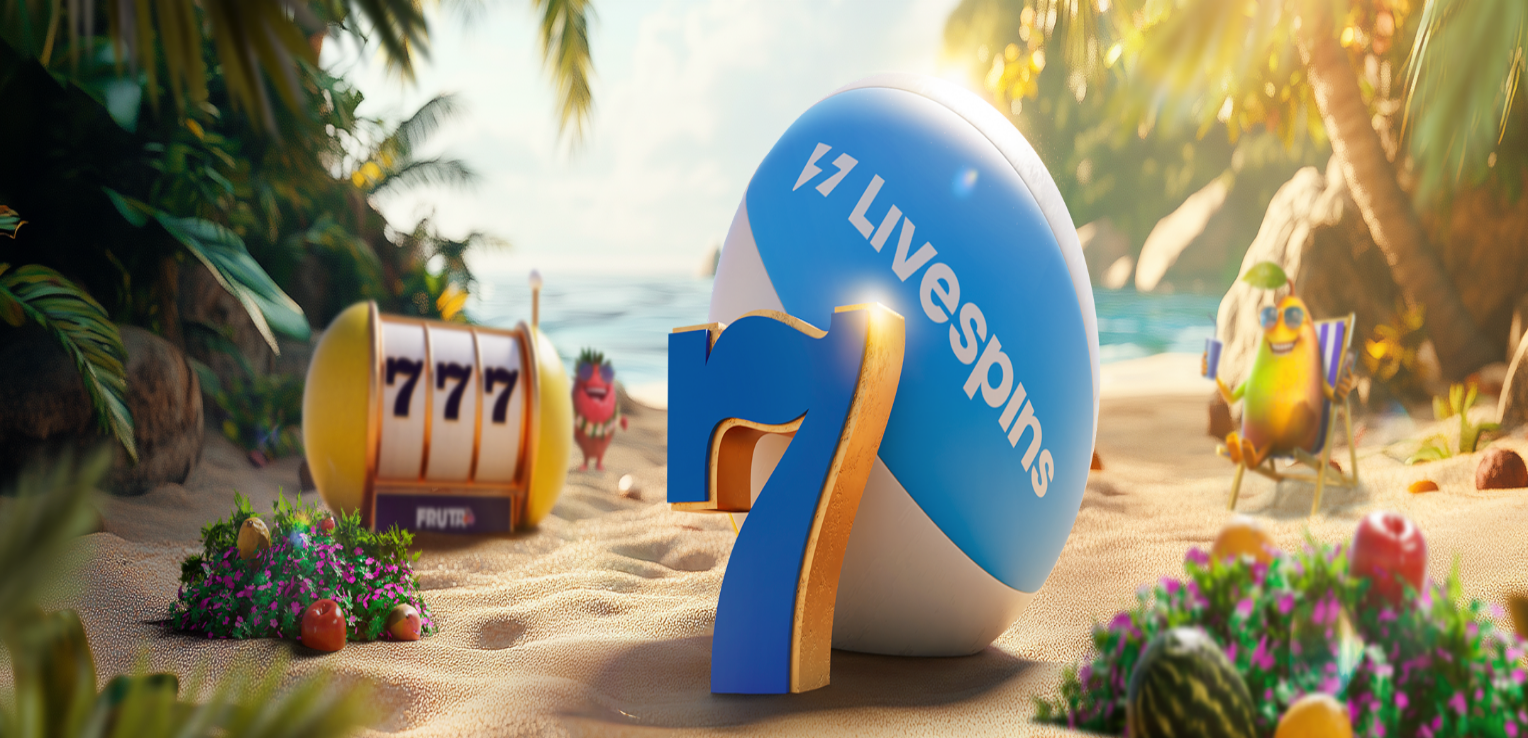 click at bounding box center (764, 448) 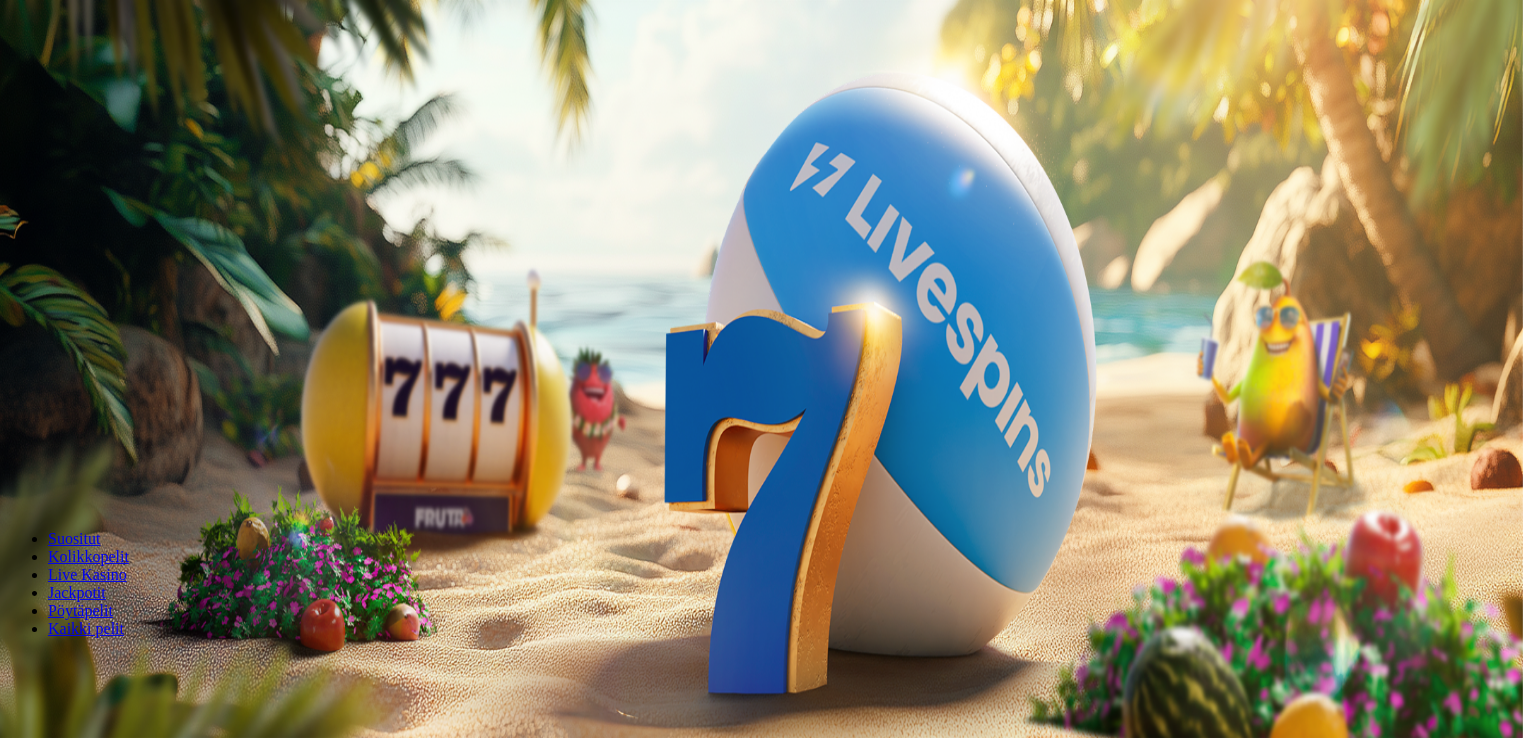 click on "***" at bounding box center [79, 429] 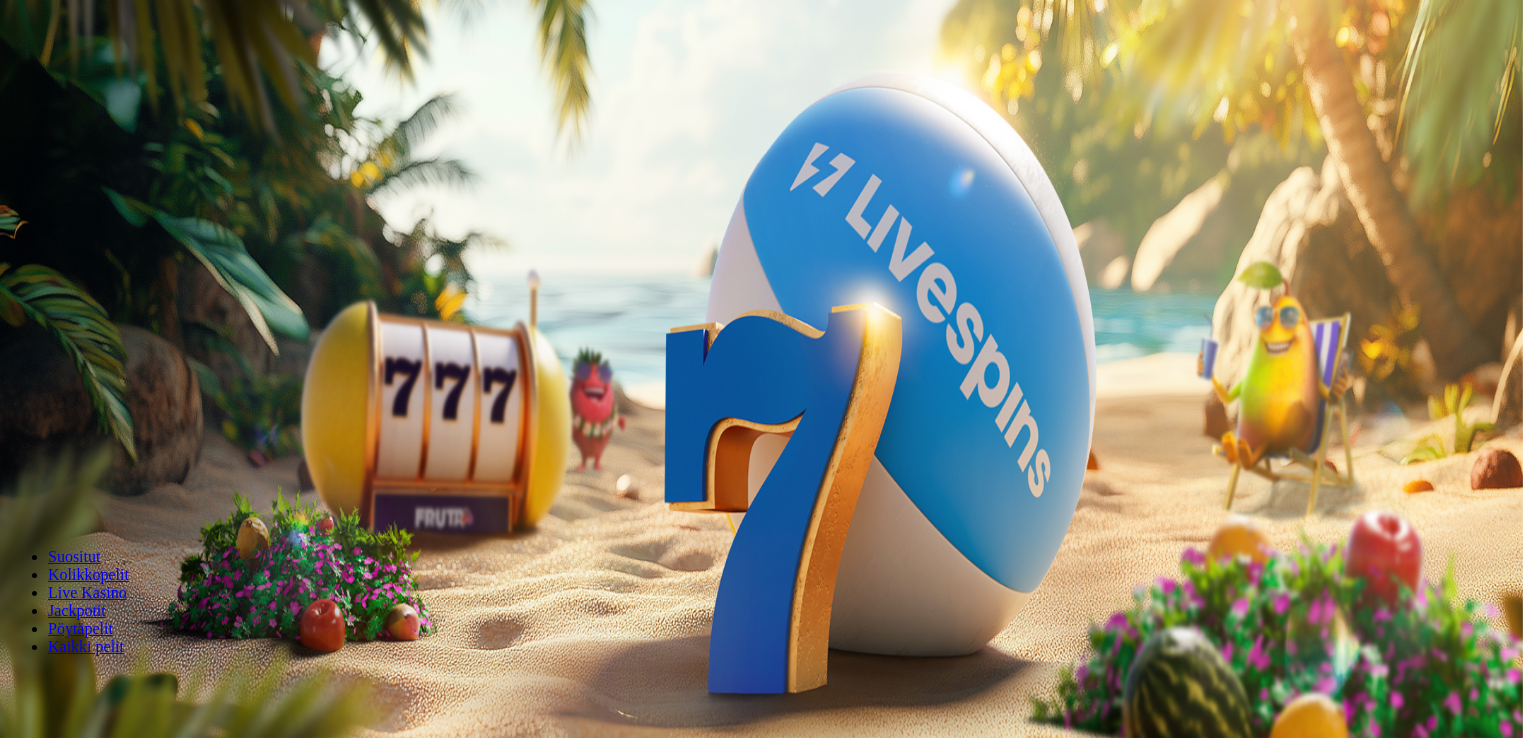 type on "*" 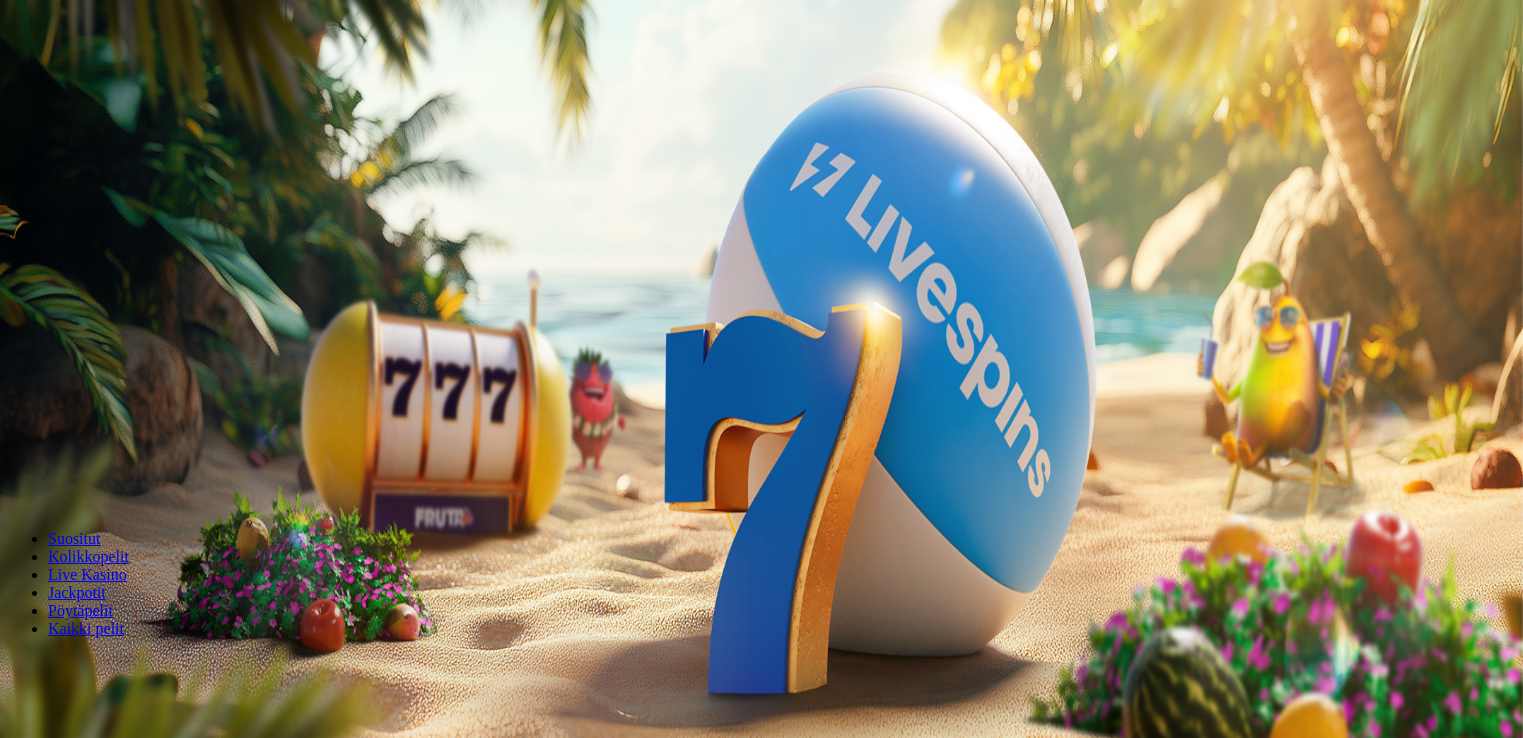 type on "**" 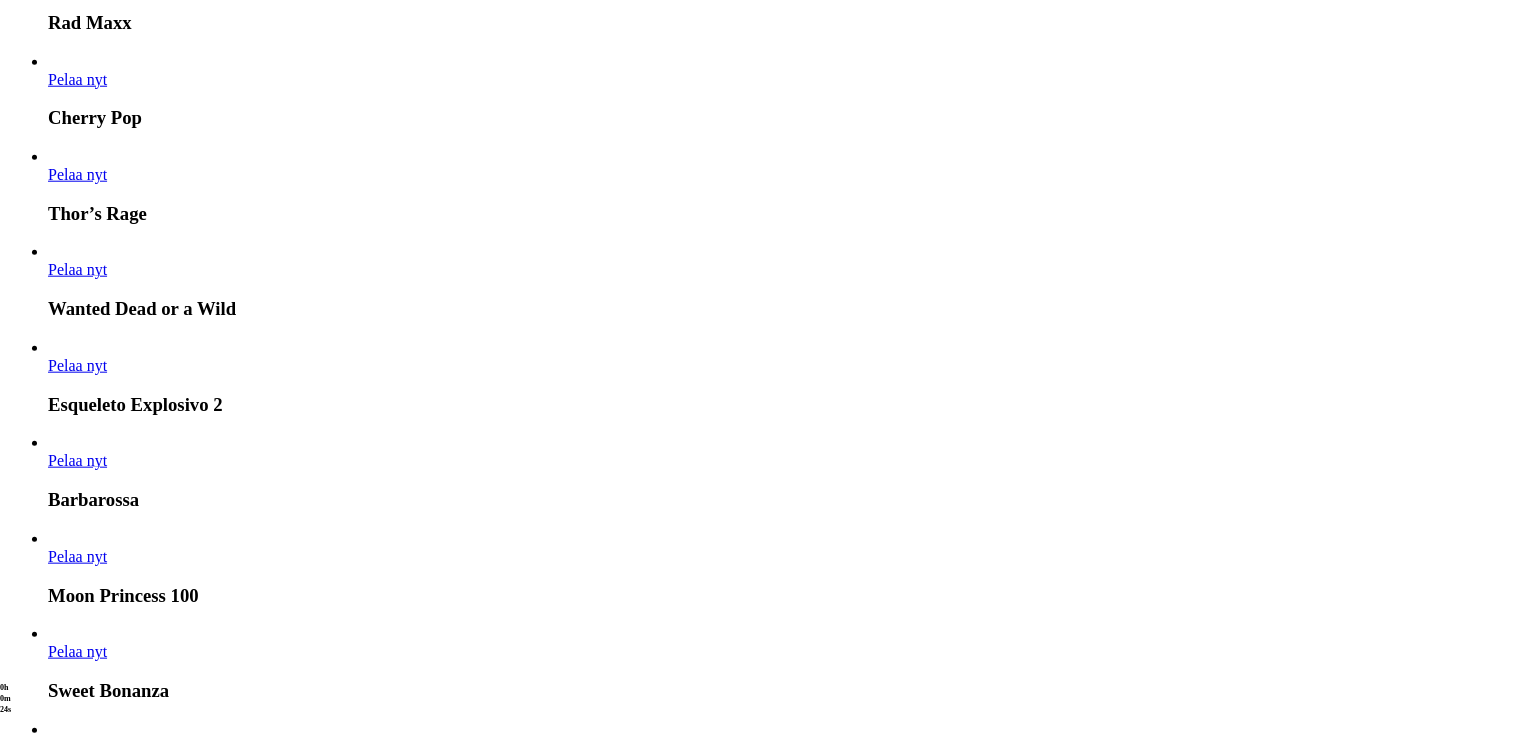 scroll, scrollTop: 0, scrollLeft: 0, axis: both 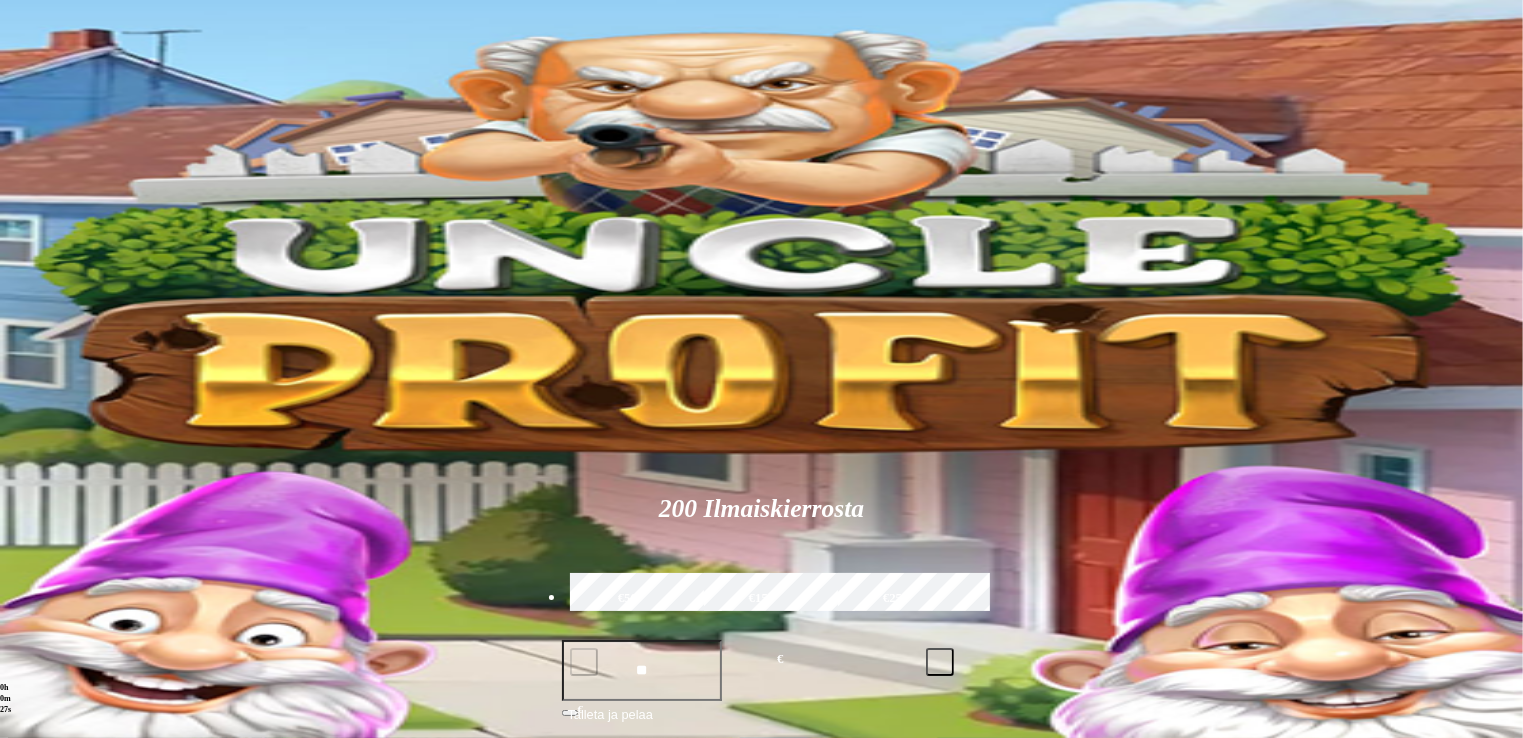 click at bounding box center (1059, 979) 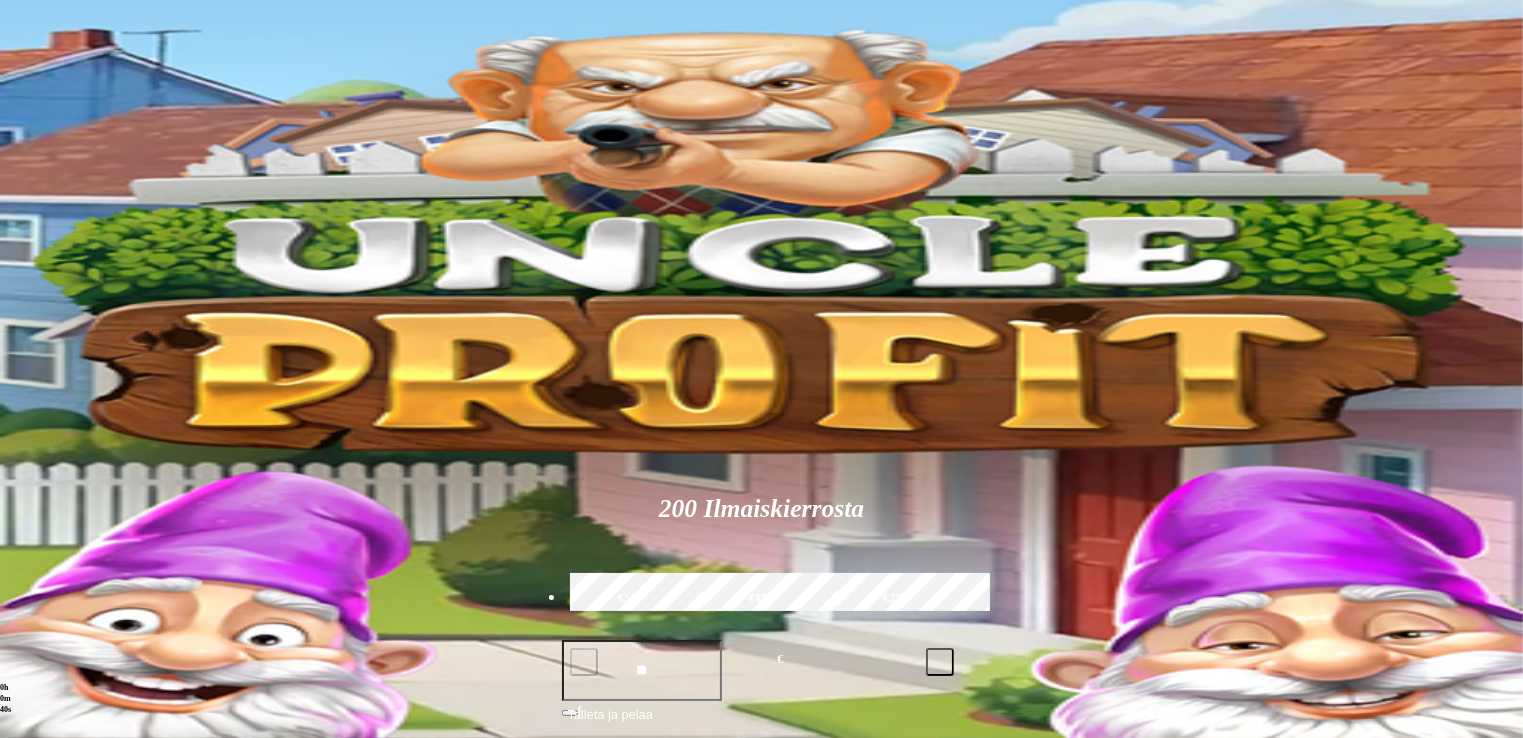 scroll, scrollTop: 646, scrollLeft: 0, axis: vertical 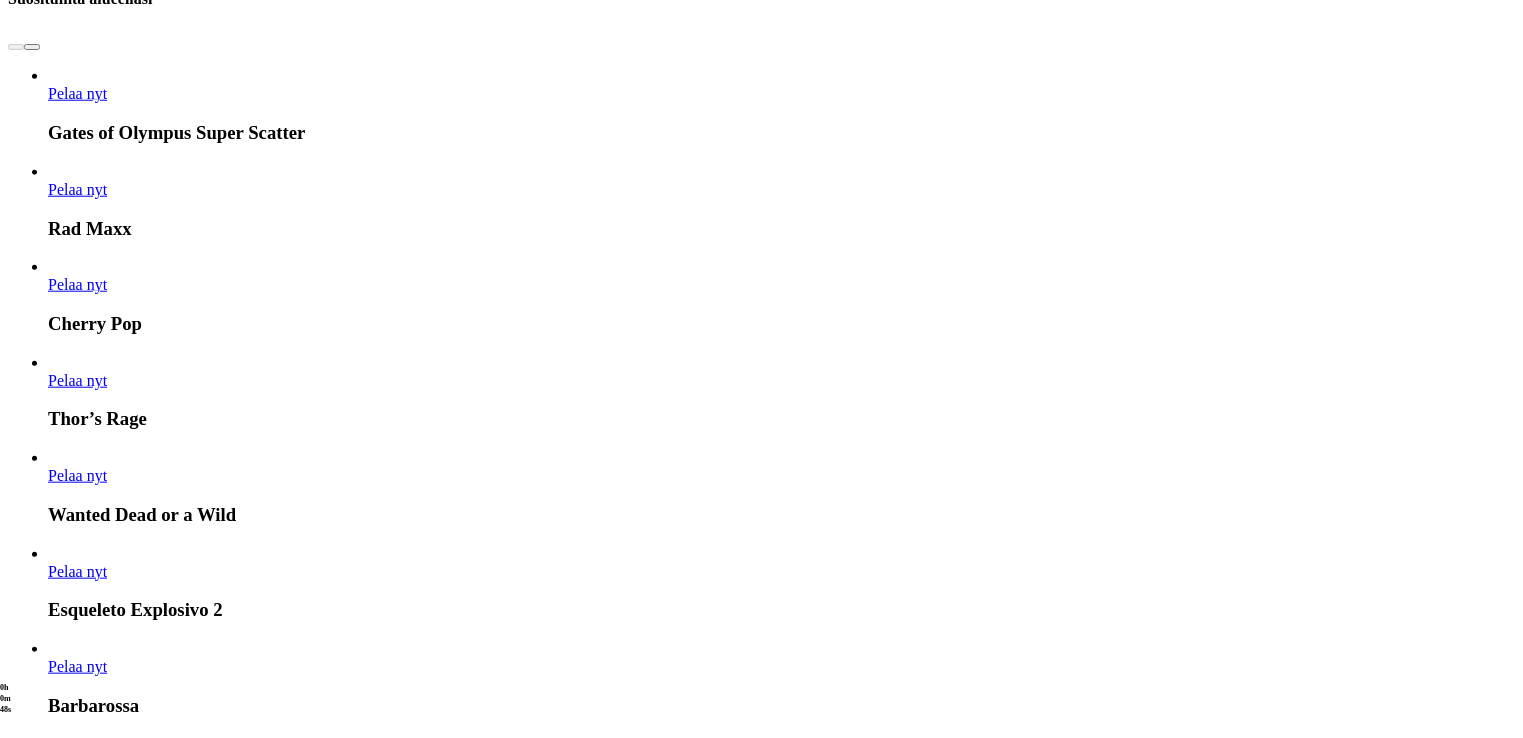 type on "****" 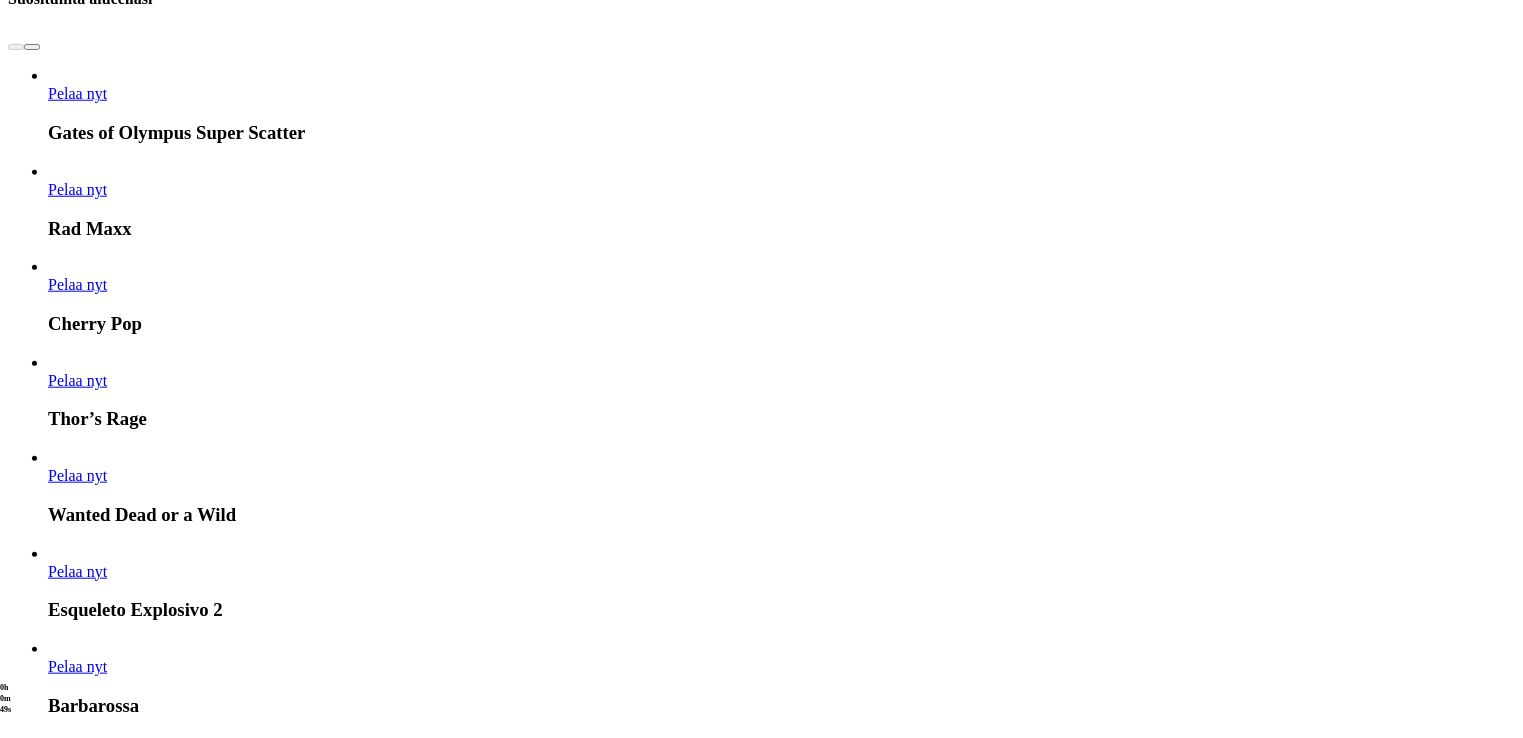 click at bounding box center (761, 369) 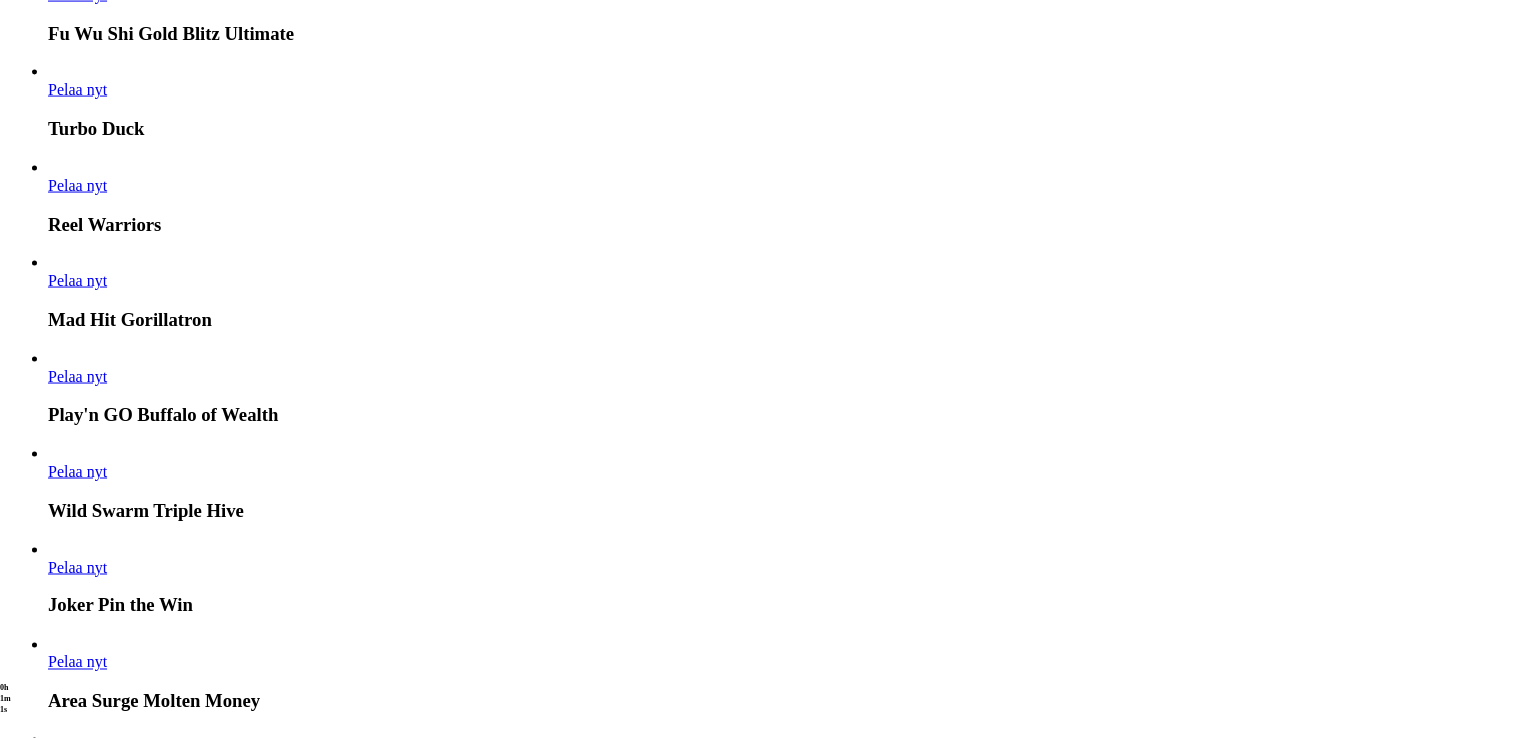 scroll, scrollTop: 5137, scrollLeft: 0, axis: vertical 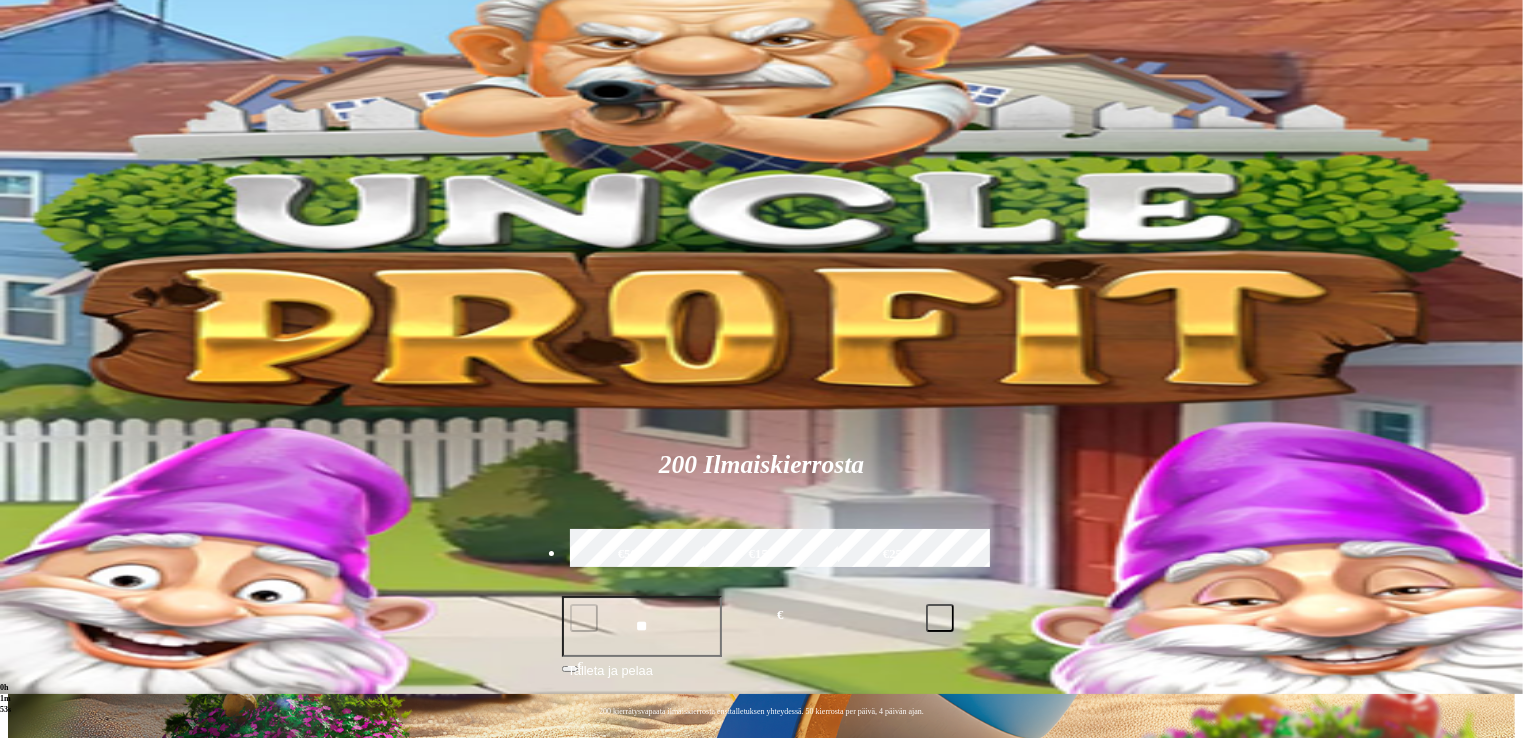 click at bounding box center (32, 1107) 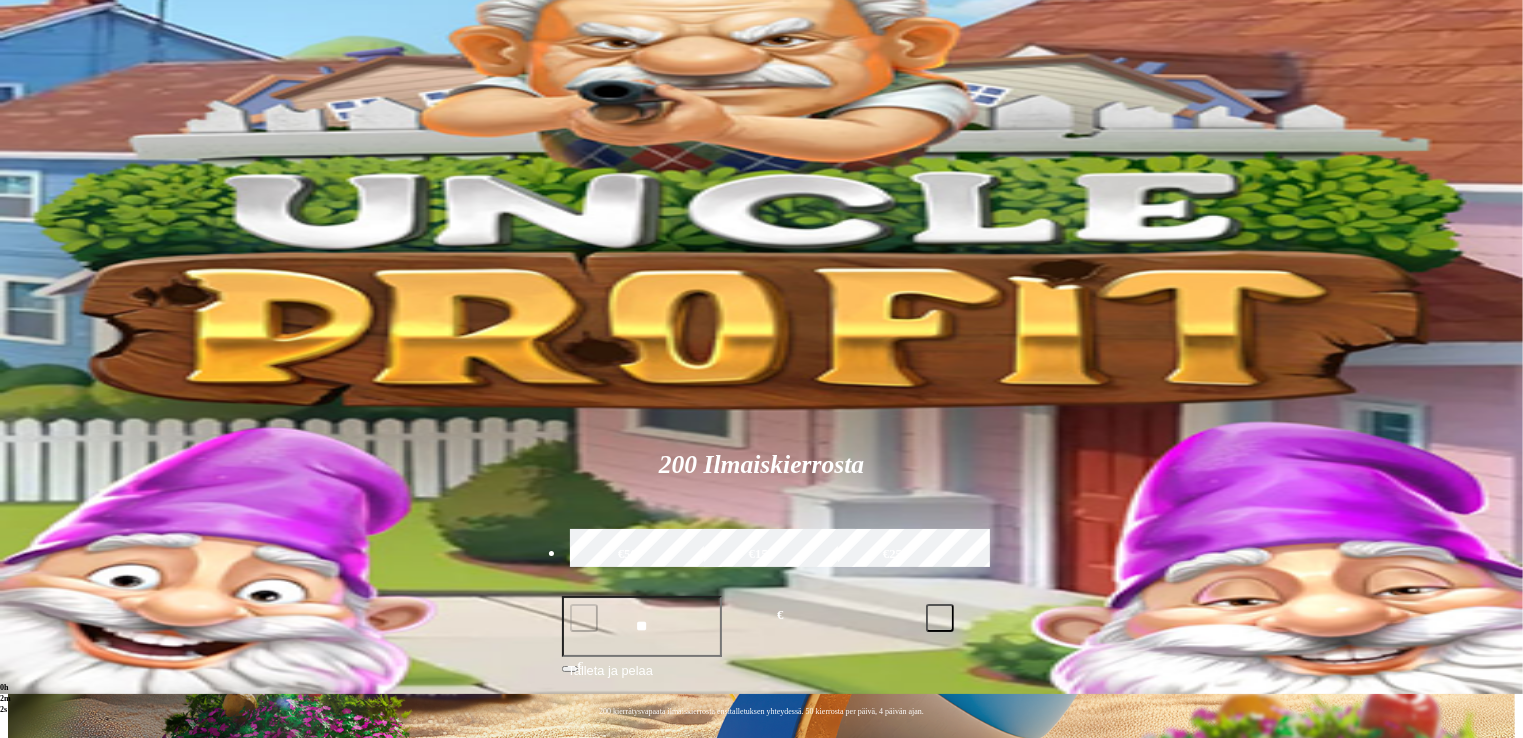 click on "Pelaa nyt" at bounding box center [-117, 1439] 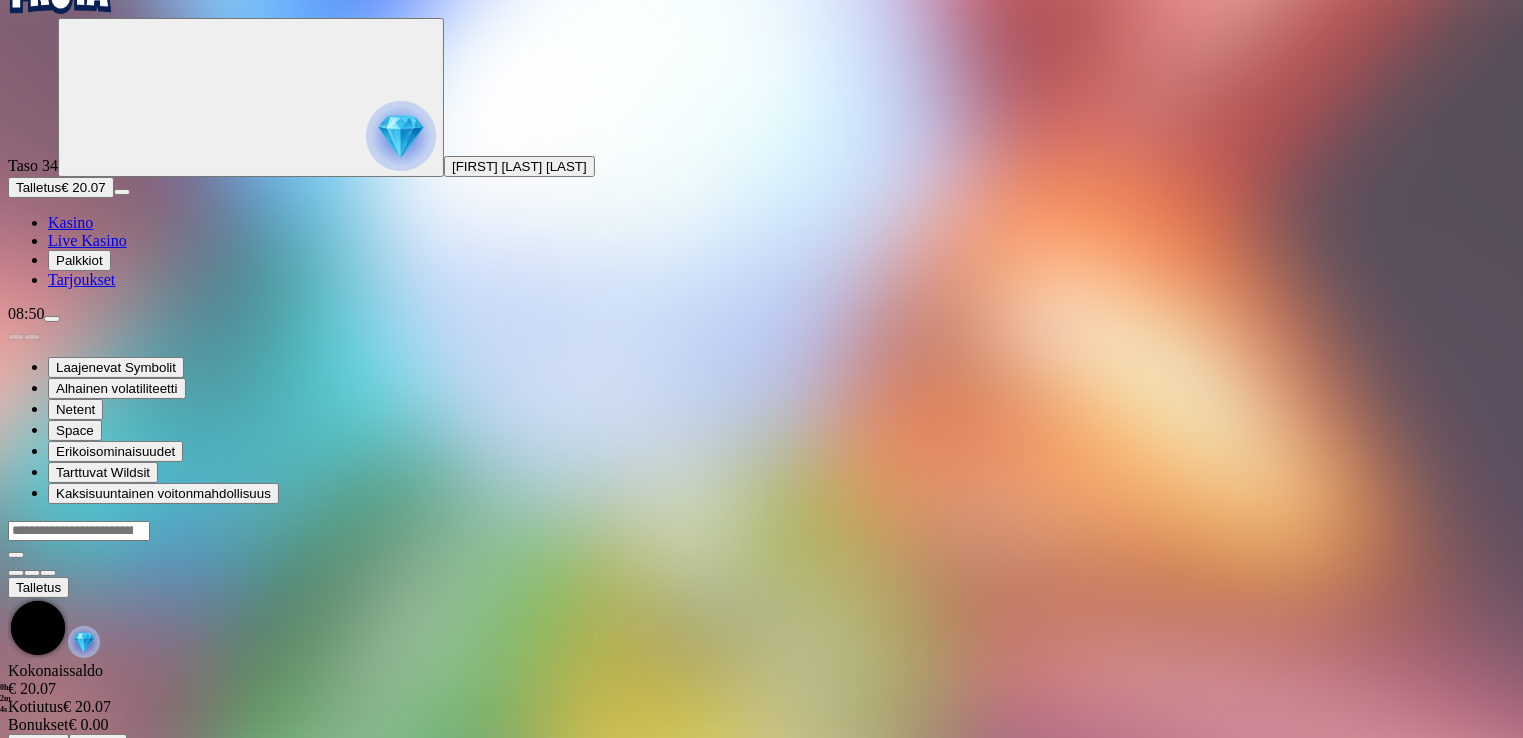 scroll, scrollTop: 0, scrollLeft: 0, axis: both 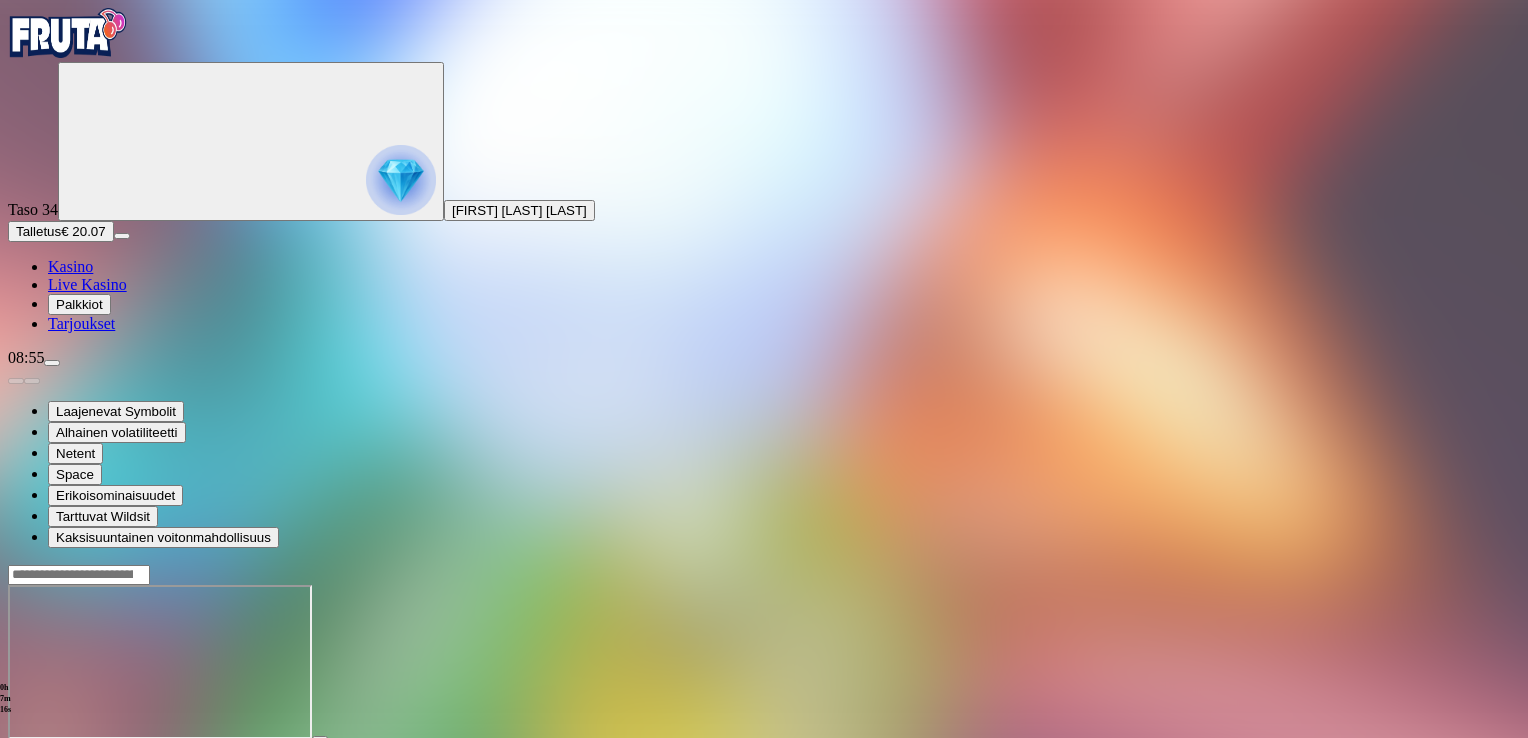 click at bounding box center [16, 757] 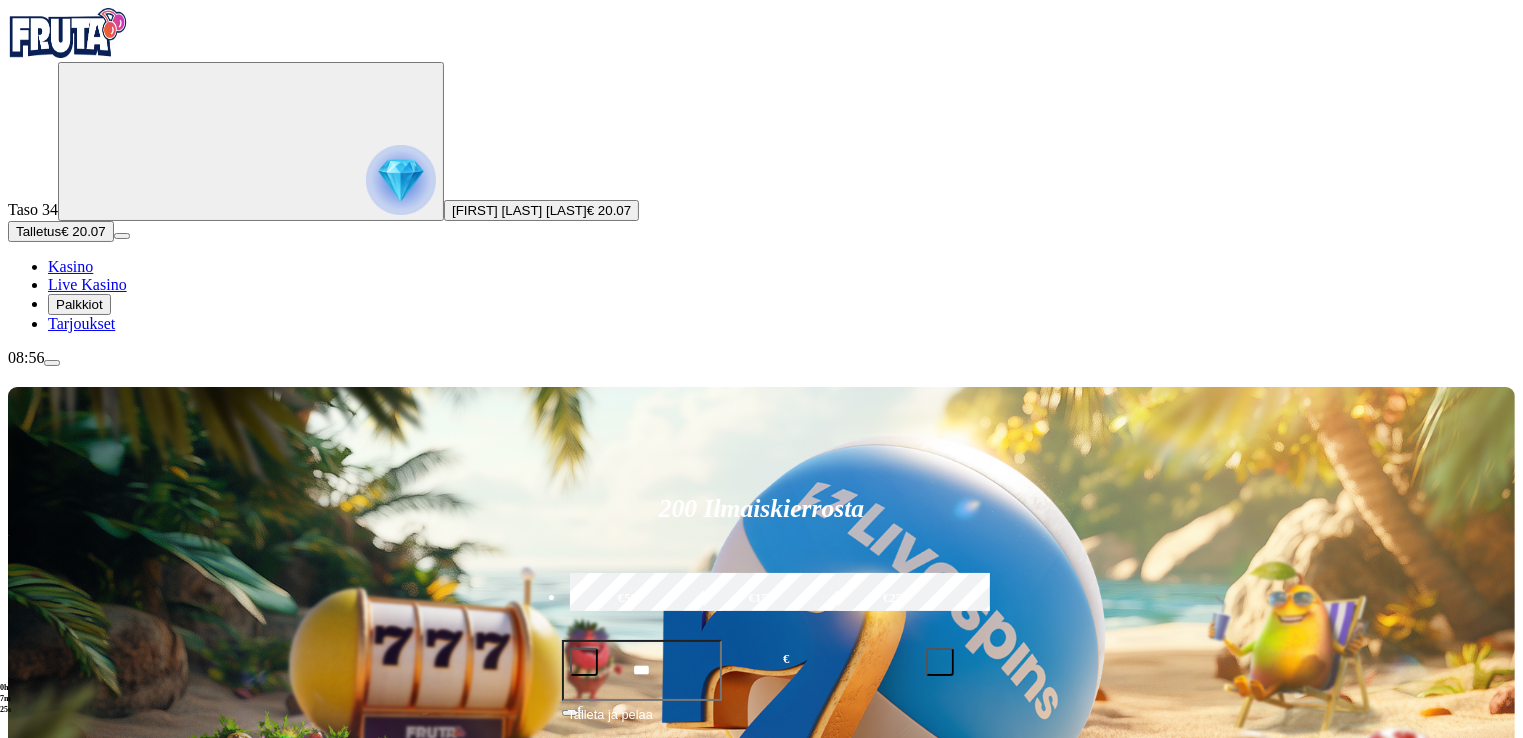 click on "Pelaa nyt" at bounding box center (77, 1388) 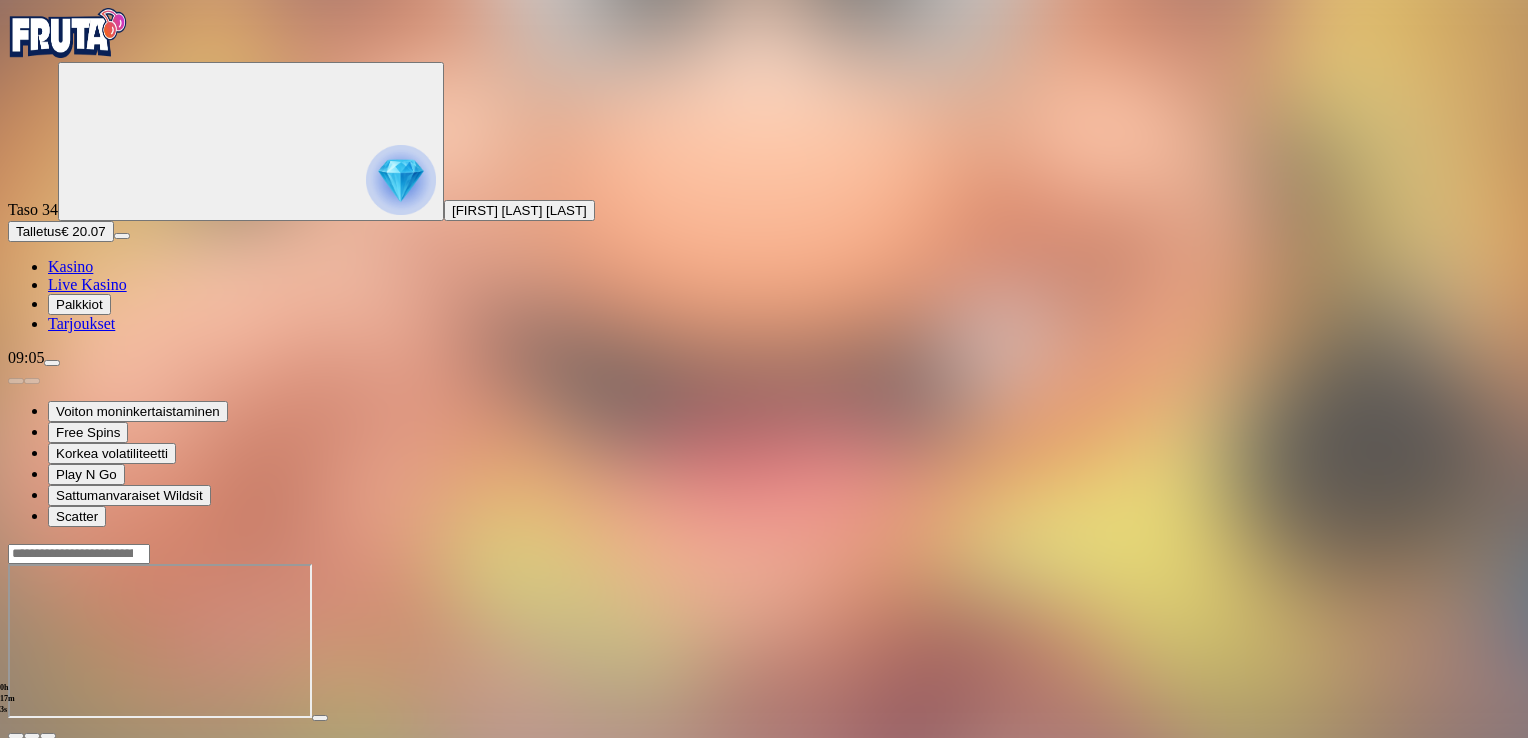 click at bounding box center [16, 736] 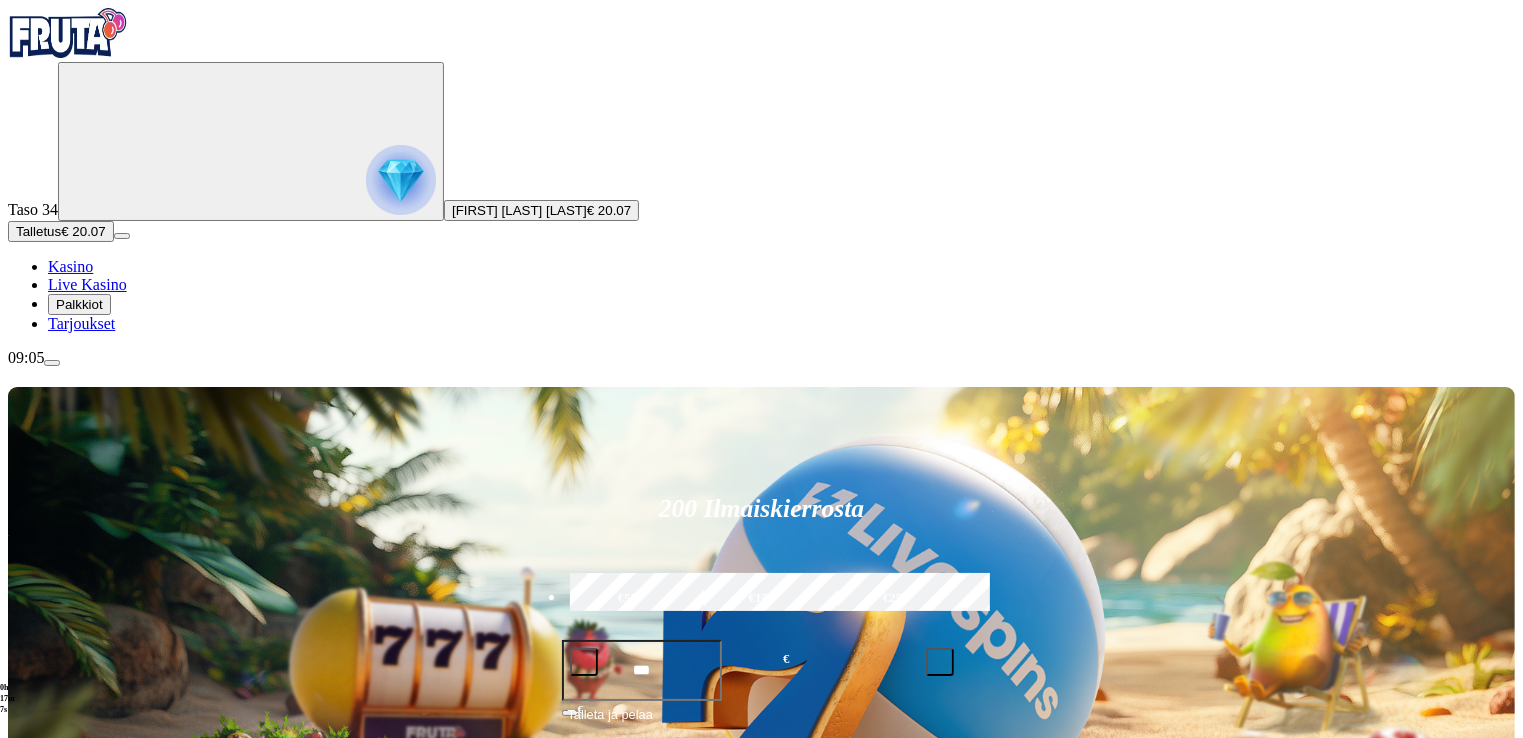 click on "Pelaa nyt" at bounding box center (77, 1292) 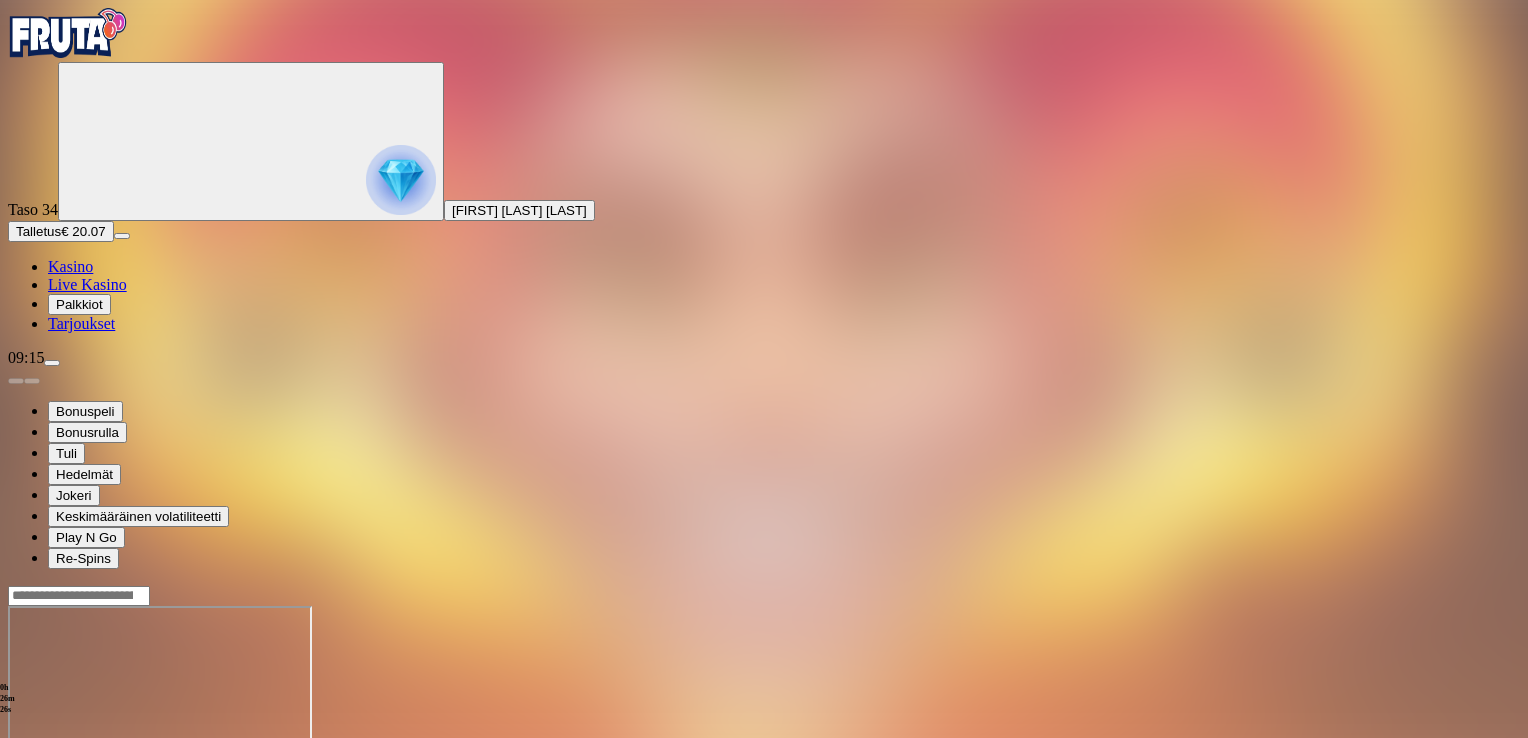 click at bounding box center (16, 778) 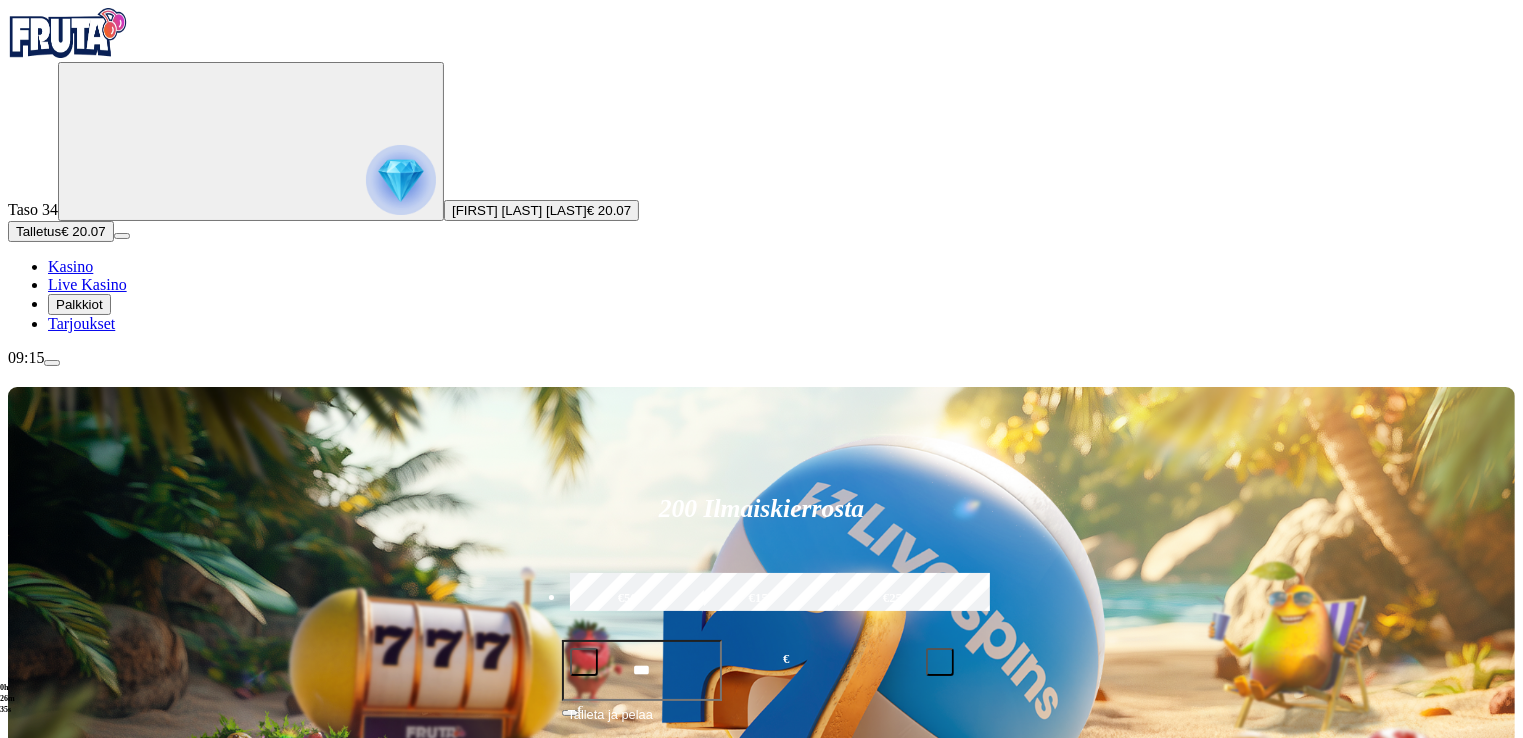 click on "***" at bounding box center (642, 670) 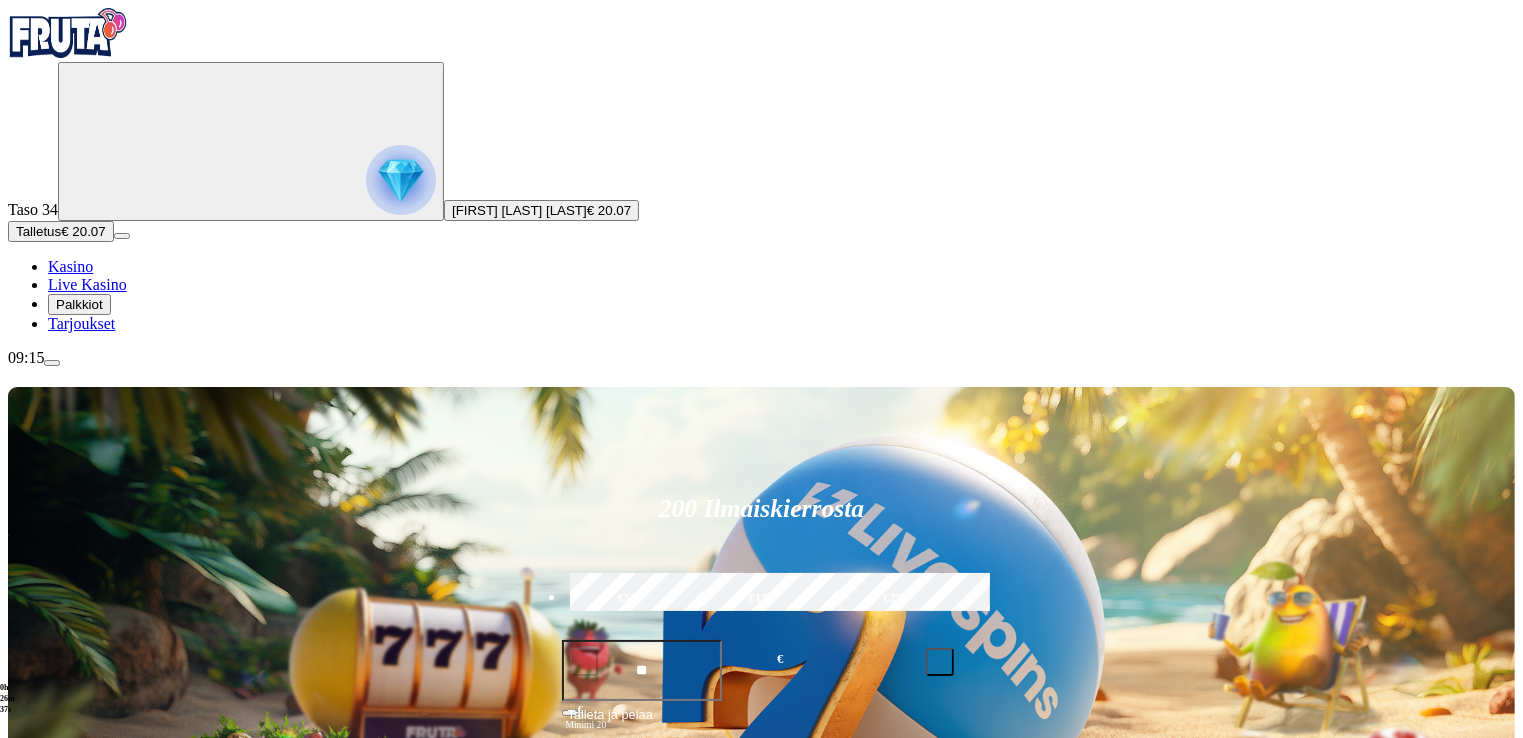type on "*" 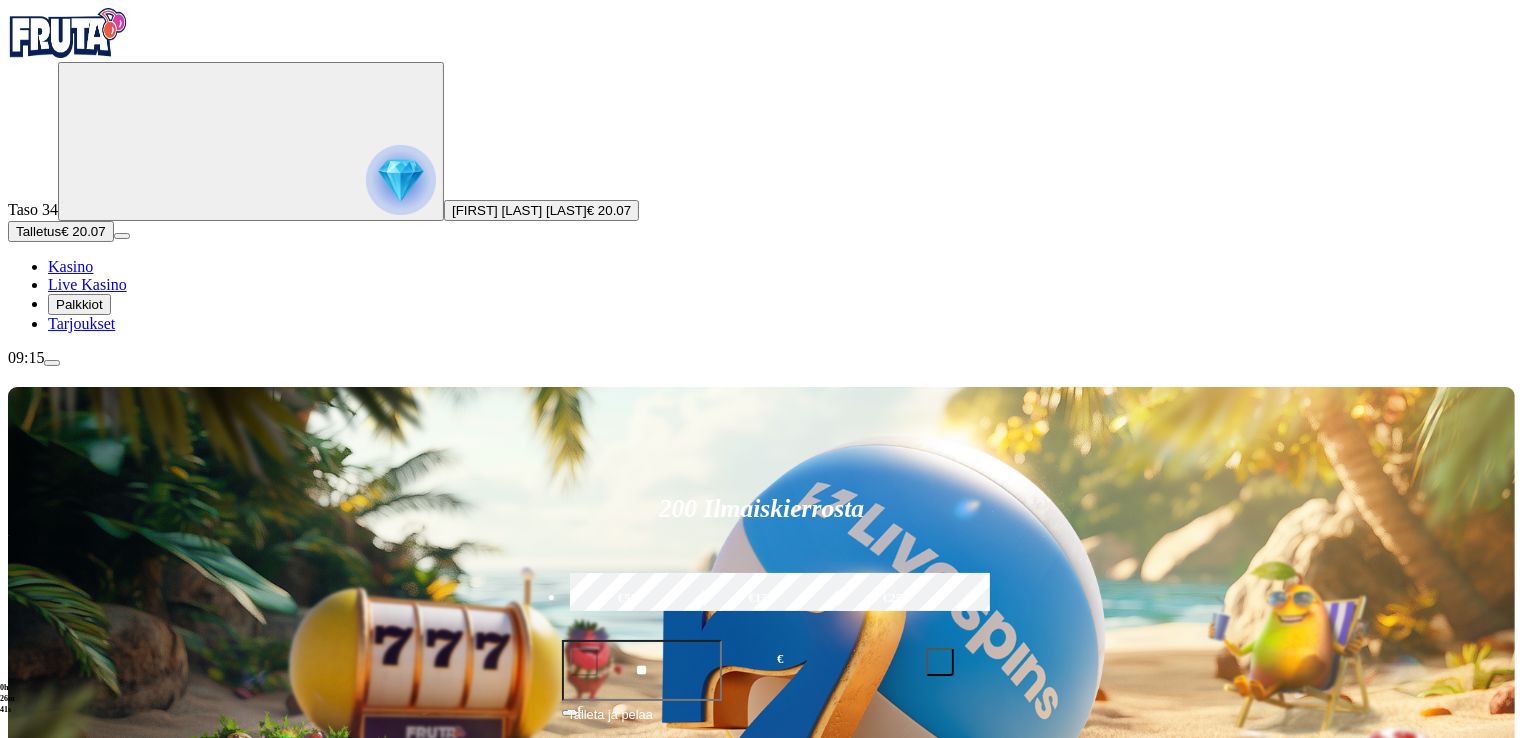 type on "**" 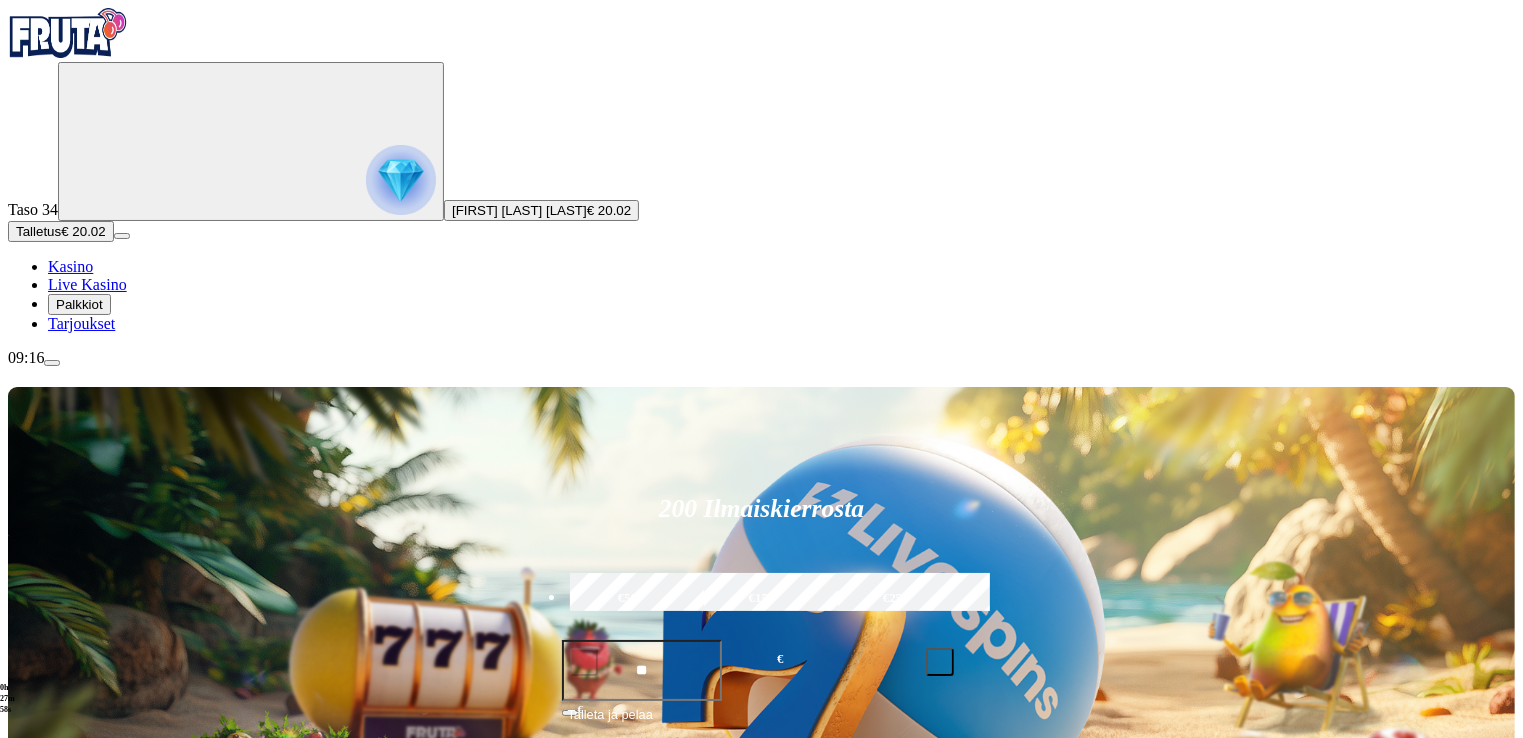 click at bounding box center [1059, 979] 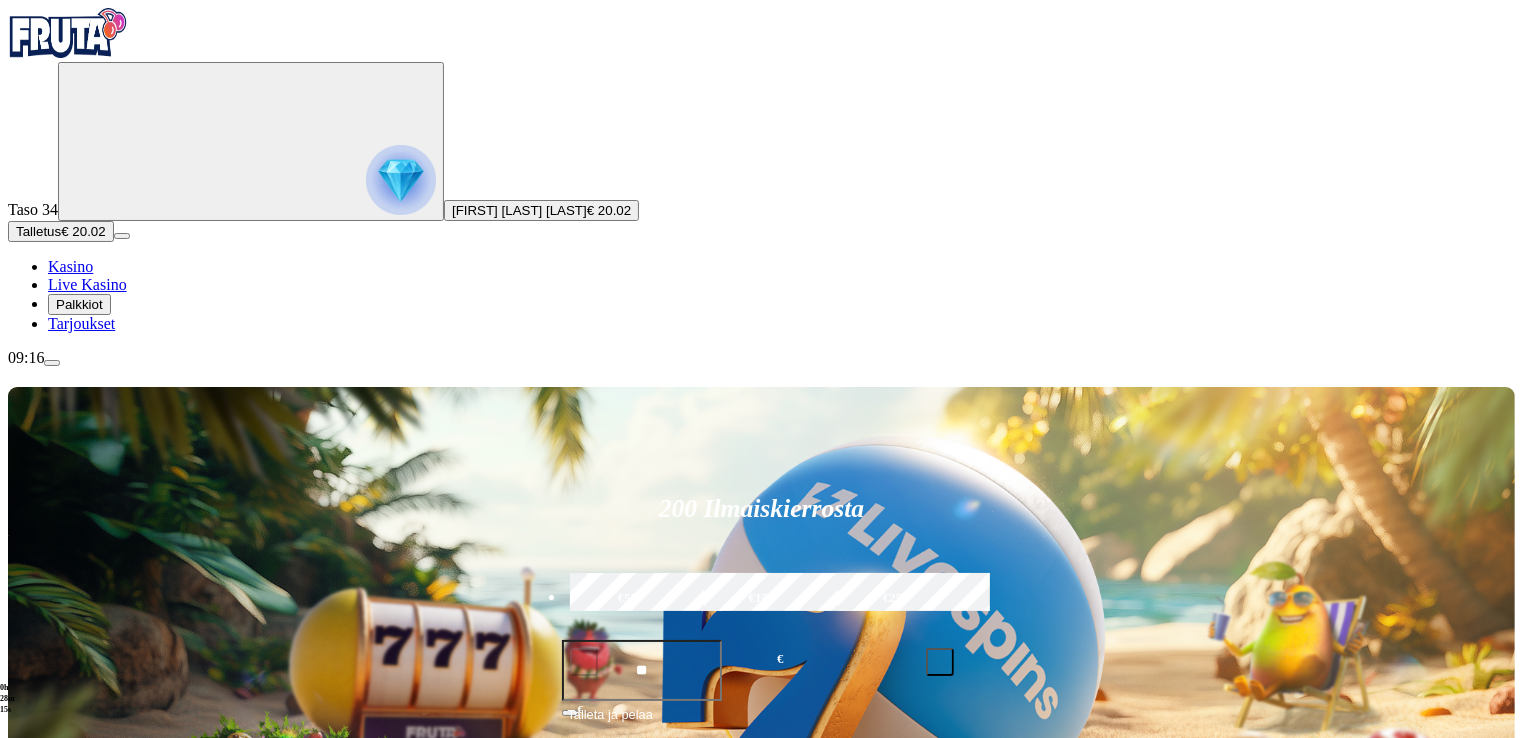 scroll, scrollTop: 439, scrollLeft: 0, axis: vertical 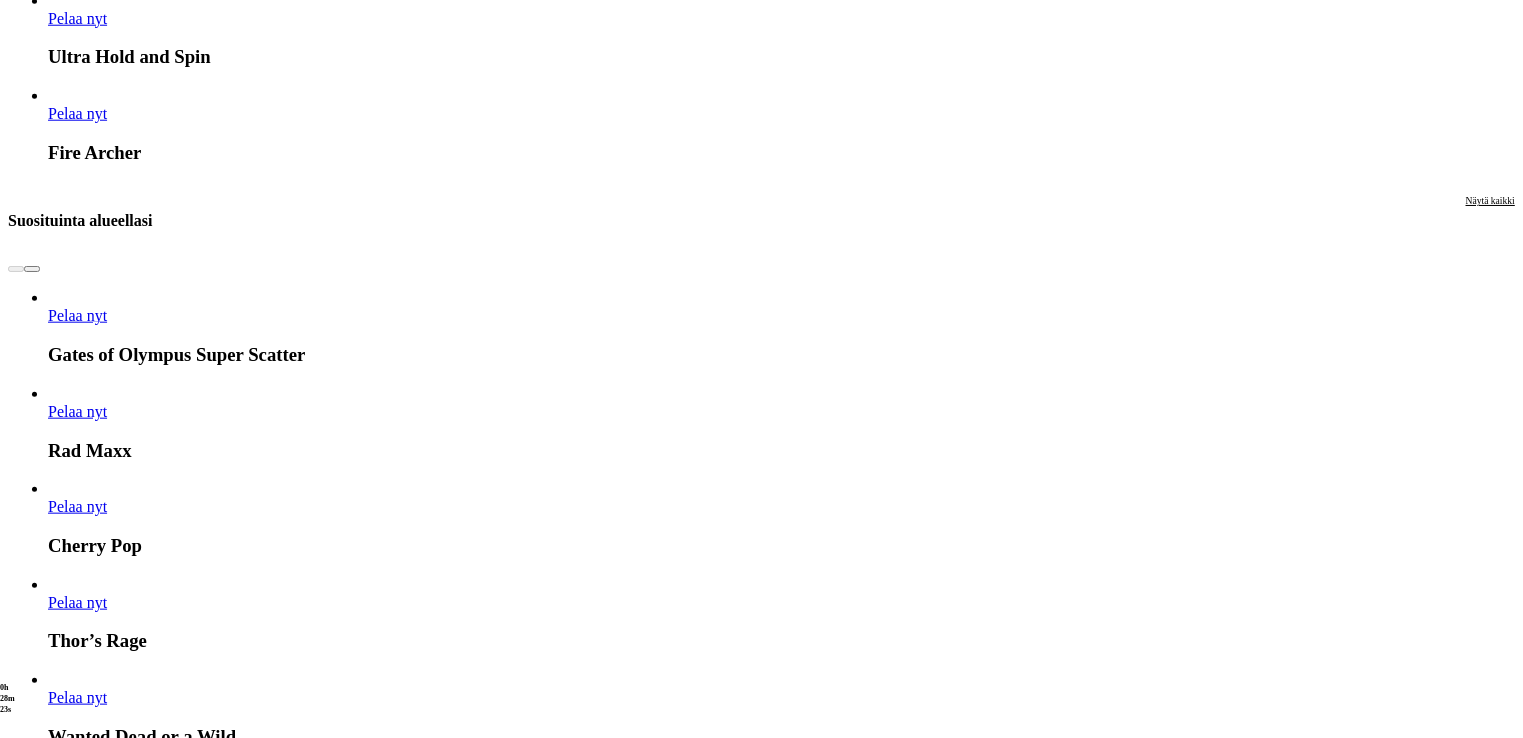 drag, startPoint x: 1521, startPoint y: 470, endPoint x: 1518, endPoint y: 110, distance: 360.0125 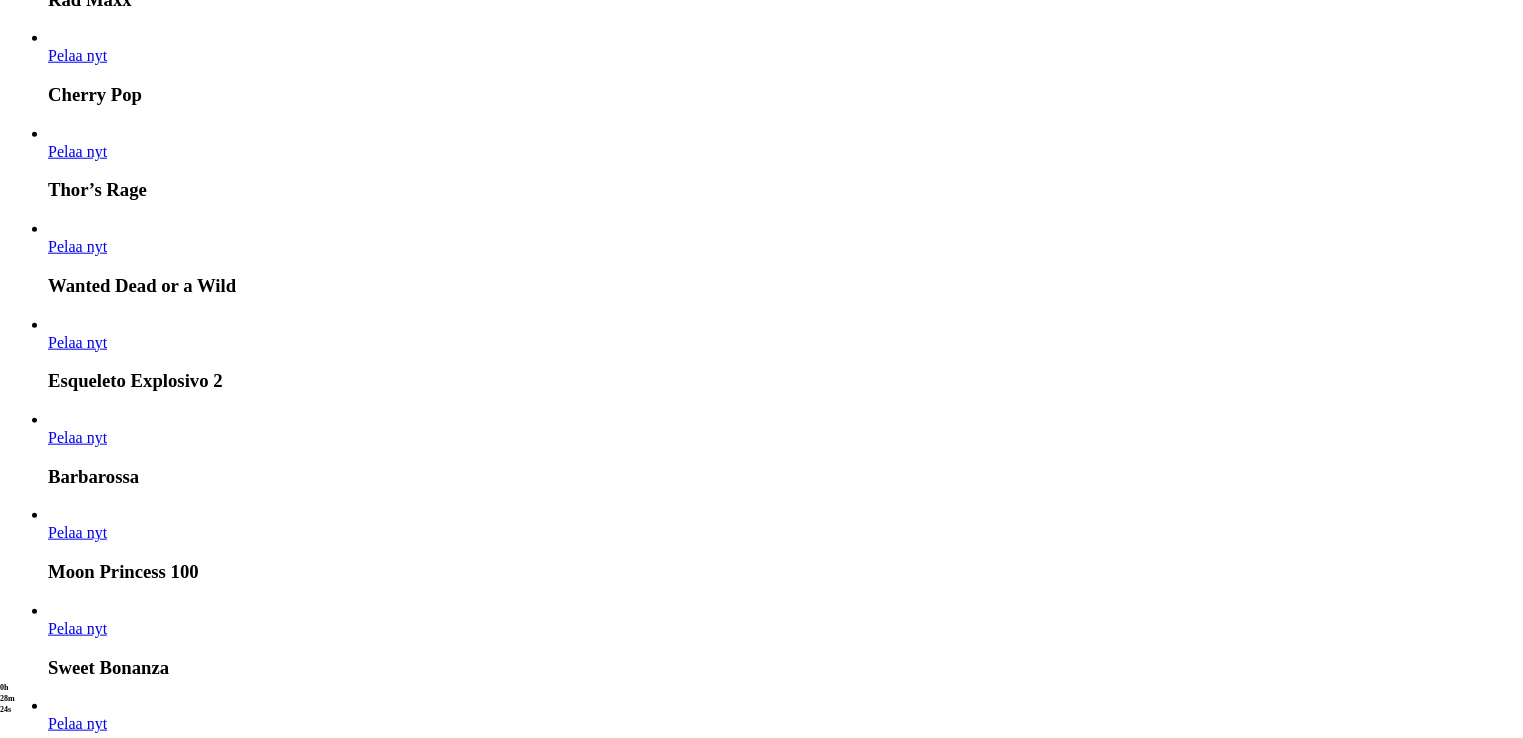 click on "200 Ilmaiskierrosta €50 €150 €250 ** € € Talleta ja pelaa 200 kierrätysvapaata ilmaiskierrosta ensitalletuksen yhteydessä. 50 kierrosta per päivä, 4 päivän ajan. Suositut Kolikkopelit Live Kasino Jackpotit Pöytäpelit Kaikki pelit *** Viimeksi pelattu Pelaa nyt 9 Pots of Gold Pelaa nyt Fire Joker Pelaa nyt Hugo Carts Pelaa nyt Starburst Pelaa nyt Hot to burn Pelaa nyt Ultra Hold and Spin Pelaa nyt Fire Archer Suosituinta alueellasi Näytä kaikki Pelaa nyt Gates of Olympus Super Scatter  Pelaa nyt Rad Maxx Pelaa nyt Cherry Pop Pelaa nyt Thor’s Rage Pelaa nyt Wanted Dead or a Wild Pelaa nyt Esqueleto Explosivo 2 Pelaa nyt Barbarossa Pelaa nyt Moon Princess 100 Pelaa nyt Sweet Bonanza Pelaa nyt Le Bandit Pelaa nyt Reactoonz Uusia pelejä Näytä kaikki Pelaa nyt Sweet Bonanza Super Scatter Pelaa nyt Fu Wu Shi Gold Blitz Ultimate Pelaa nyt Turbo Duck Pelaa nyt Reel Warriors Pelaa nyt Mad Hit Gorillatron Pelaa nyt Play'n GO Buffalo of Wealth Pelaa nyt Wild Swarm Triple Hive Pelaa nyt Pelaa nyt" at bounding box center (761, 10934) 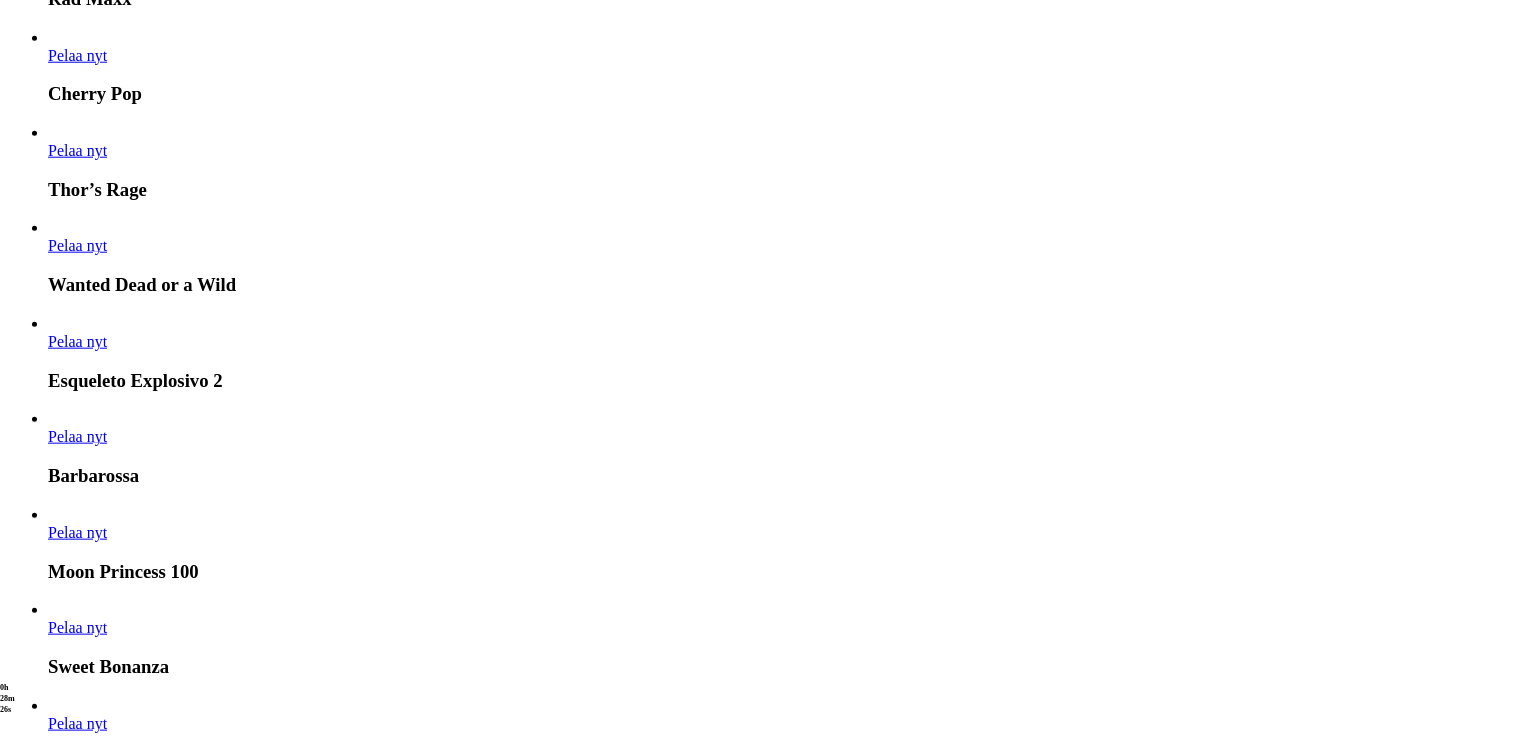 click on "200 Ilmaiskierrosta €50 €150 €250 ** € € Talleta ja pelaa 200 kierrätysvapaata ilmaiskierrosta ensitalletuksen yhteydessä. 50 kierrosta per päivä, 4 päivän ajan. Suositut Kolikkopelit Live Kasino Jackpotit Pöytäpelit Kaikki pelit *** Viimeksi pelattu Pelaa nyt 9 Pots of Gold Pelaa nyt Fire Joker Pelaa nyt Hugo Carts Pelaa nyt Starburst Pelaa nyt Hot to burn Pelaa nyt Ultra Hold and Spin Pelaa nyt Fire Archer Suosituinta alueellasi Näytä kaikki Pelaa nyt Gates of Olympus Super Scatter  Pelaa nyt Rad Maxx Pelaa nyt Cherry Pop Pelaa nyt Thor’s Rage Pelaa nyt Wanted Dead or a Wild Pelaa nyt Esqueleto Explosivo 2 Pelaa nyt Barbarossa Pelaa nyt Moon Princess 100 Pelaa nyt Sweet Bonanza Pelaa nyt Le Bandit Pelaa nyt Reactoonz Uusia pelejä Näytä kaikki Pelaa nyt Sweet Bonanza Super Scatter Pelaa nyt Fu Wu Shi Gold Blitz Ultimate Pelaa nyt Turbo Duck Pelaa nyt Reel Warriors Pelaa nyt Mad Hit Gorillatron Pelaa nyt Play'n GO Buffalo of Wealth Pelaa nyt Wild Swarm Triple Hive Pelaa nyt Pelaa nyt" at bounding box center [761, 10934] 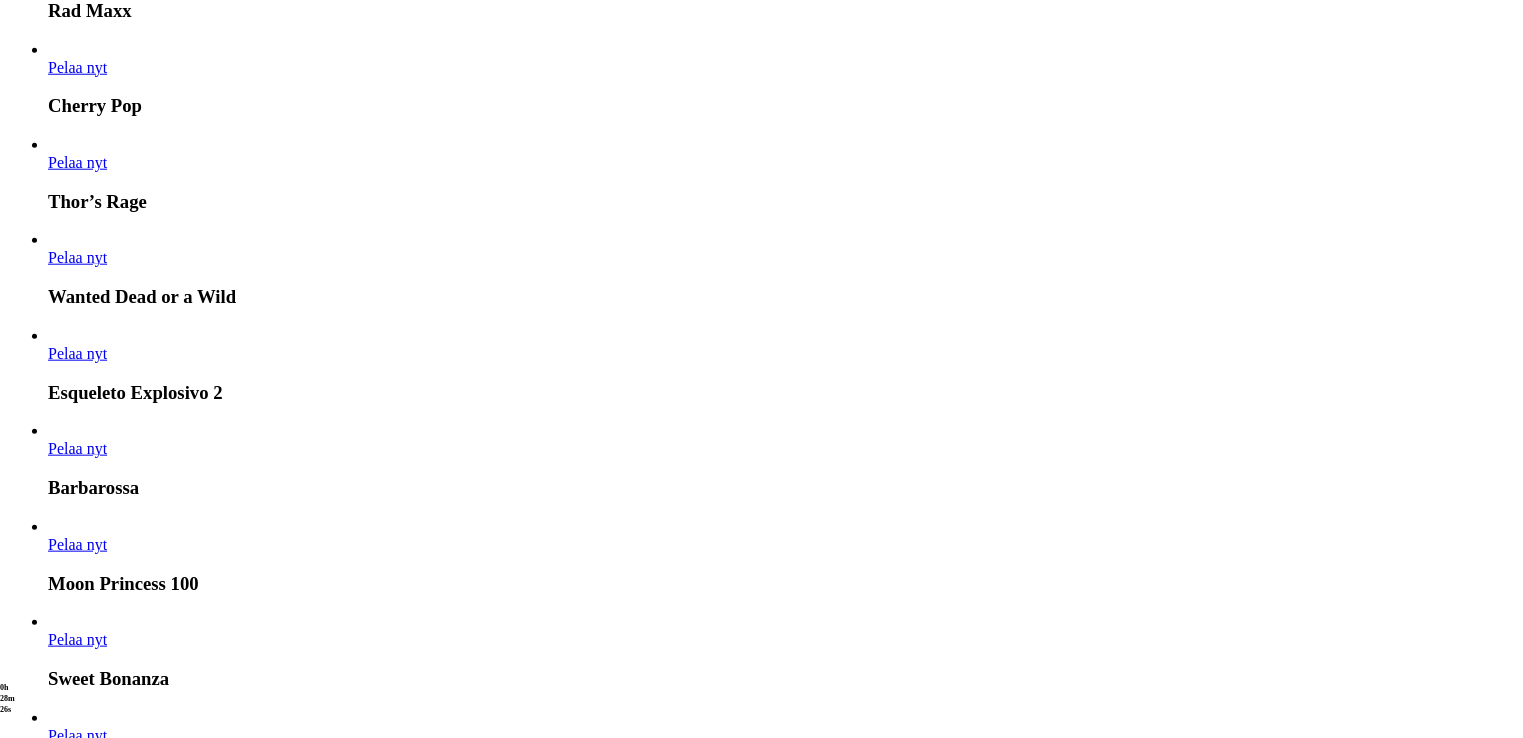 drag, startPoint x: 1522, startPoint y: 11, endPoint x: 1510, endPoint y: 64, distance: 54.34151 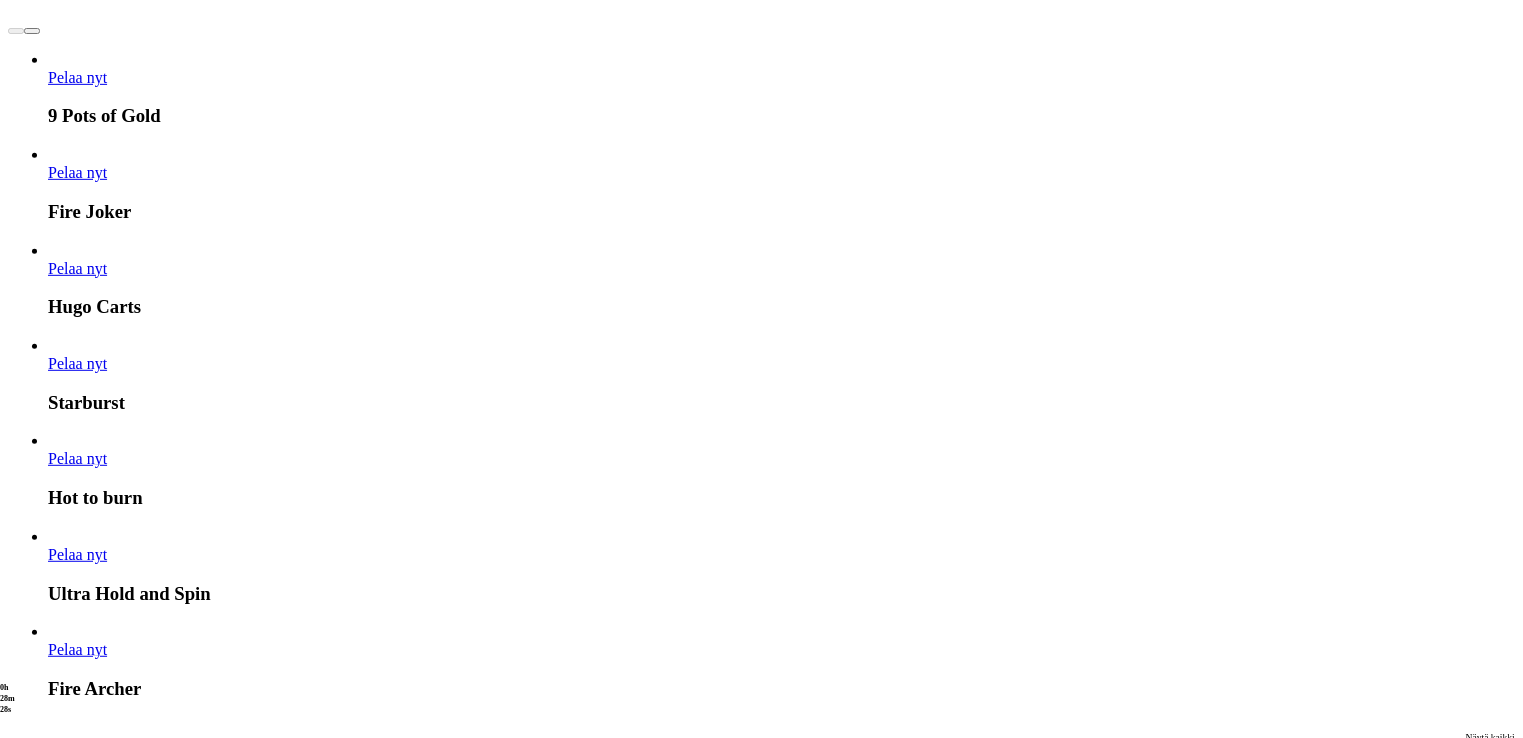 scroll, scrollTop: 803, scrollLeft: 0, axis: vertical 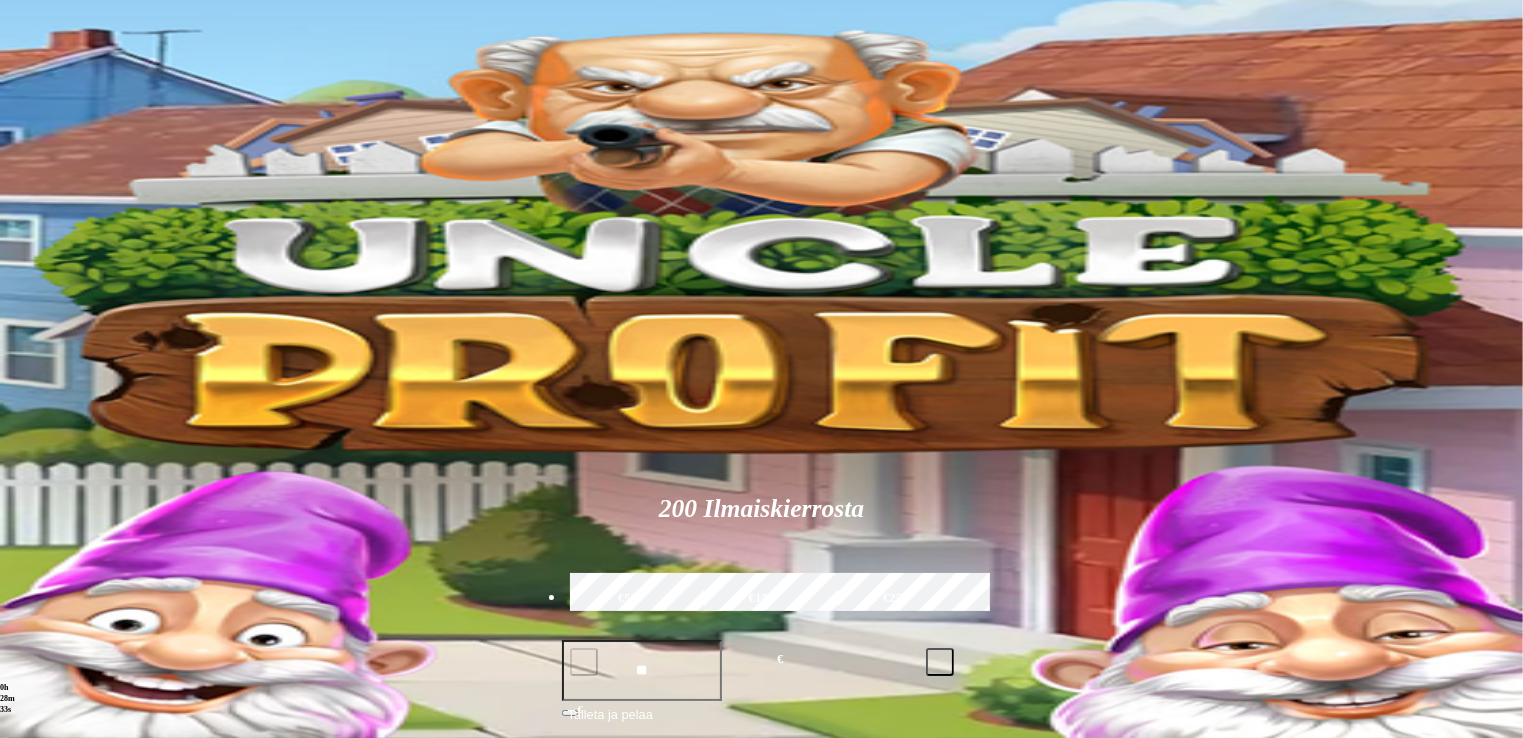 click on "***" at bounding box center (1059, 979) 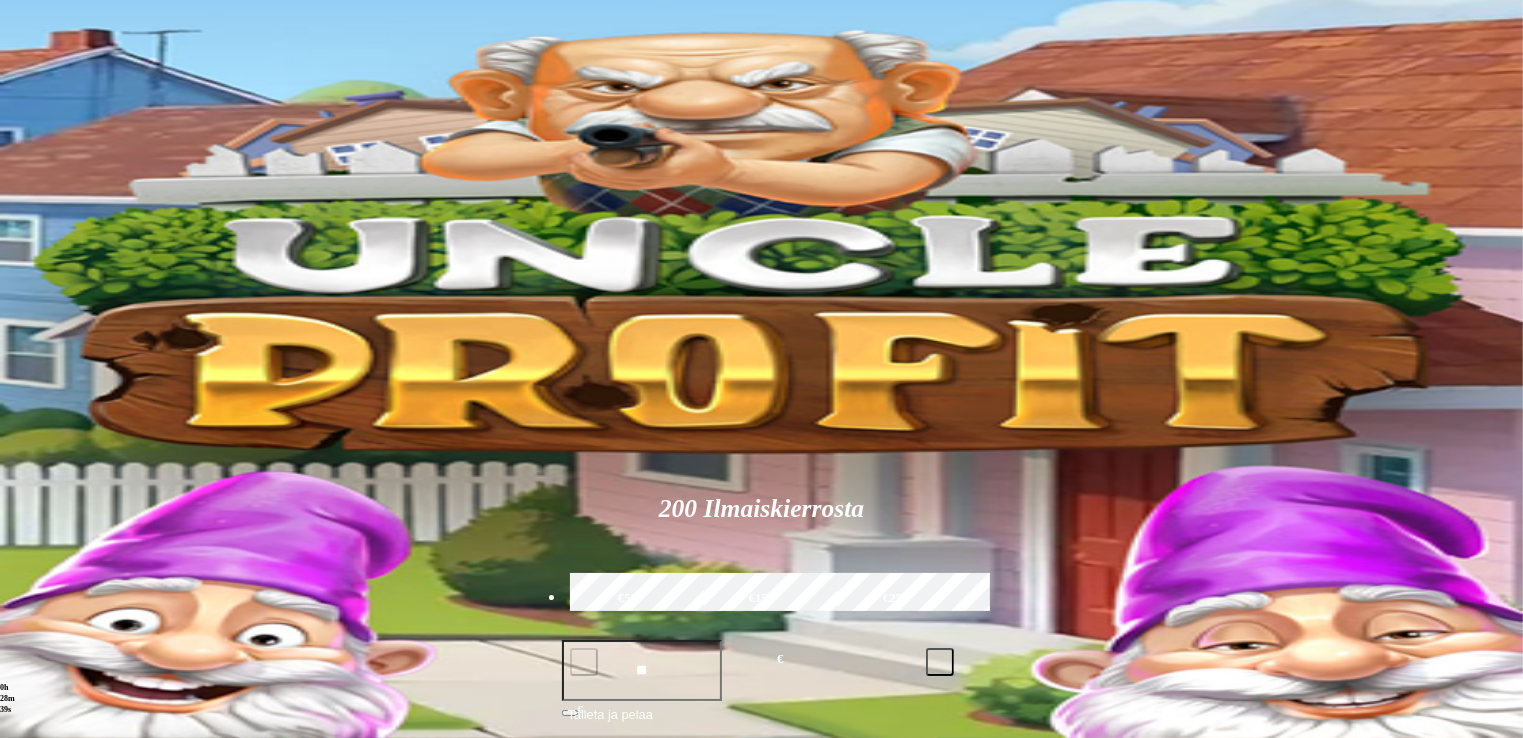 scroll, scrollTop: 646, scrollLeft: 0, axis: vertical 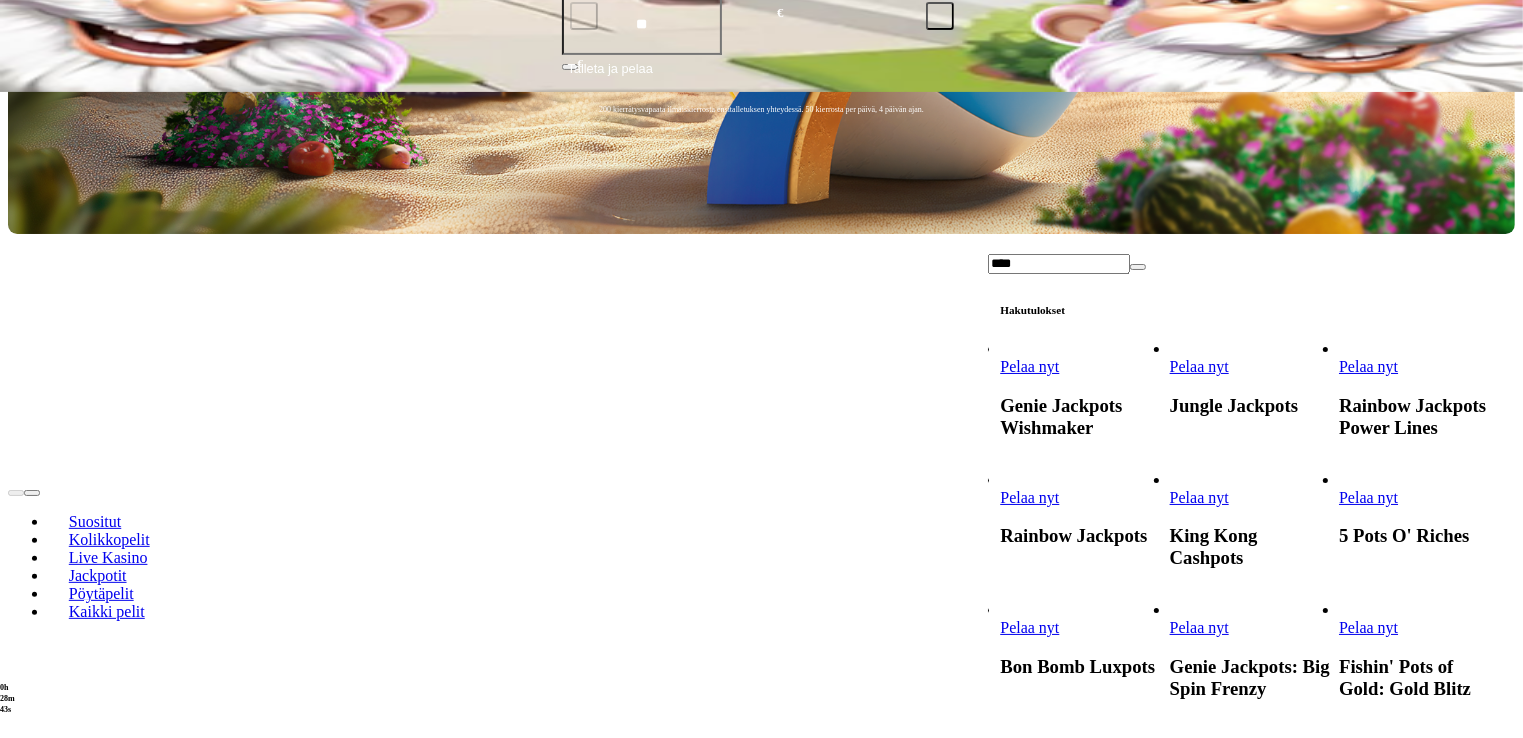 type on "****" 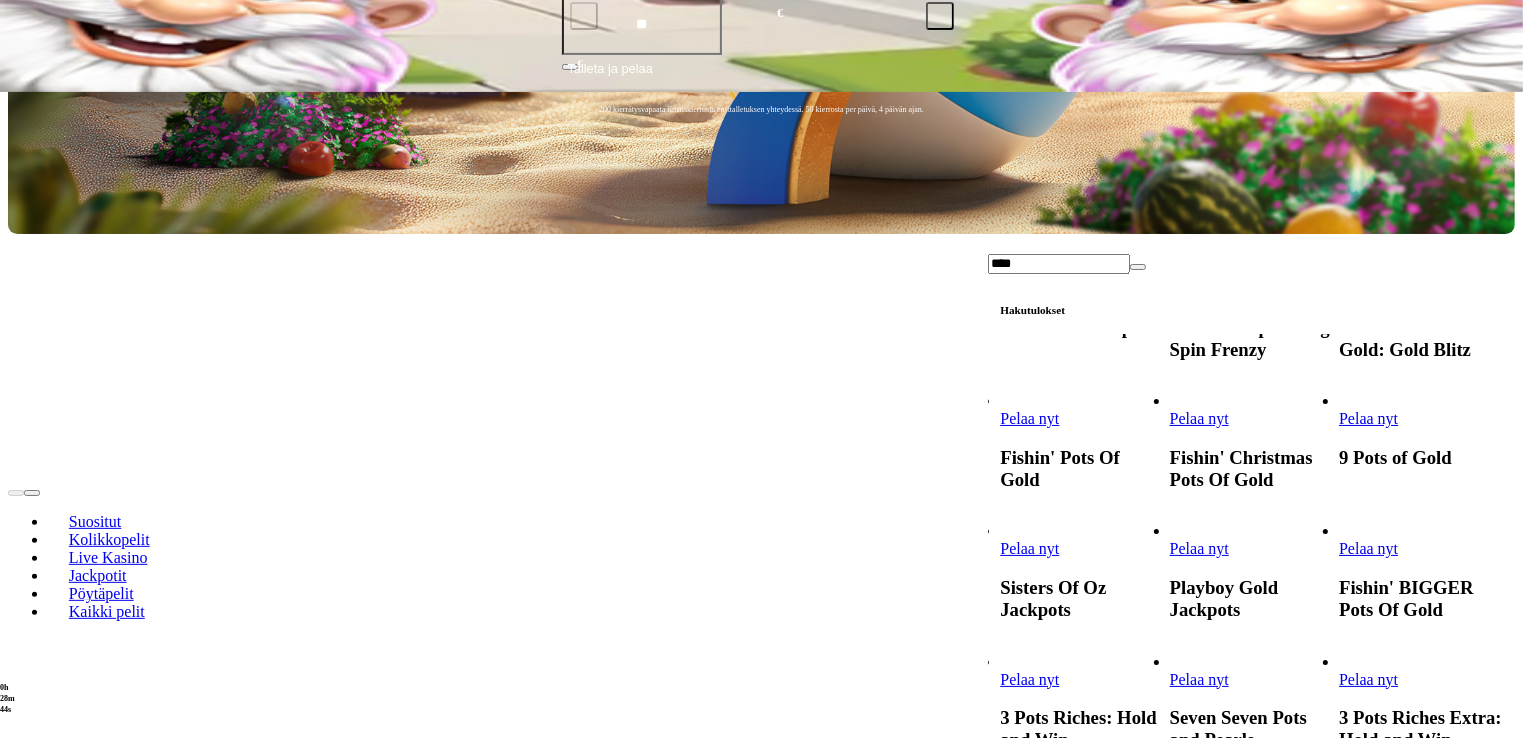 scroll, scrollTop: 428, scrollLeft: 0, axis: vertical 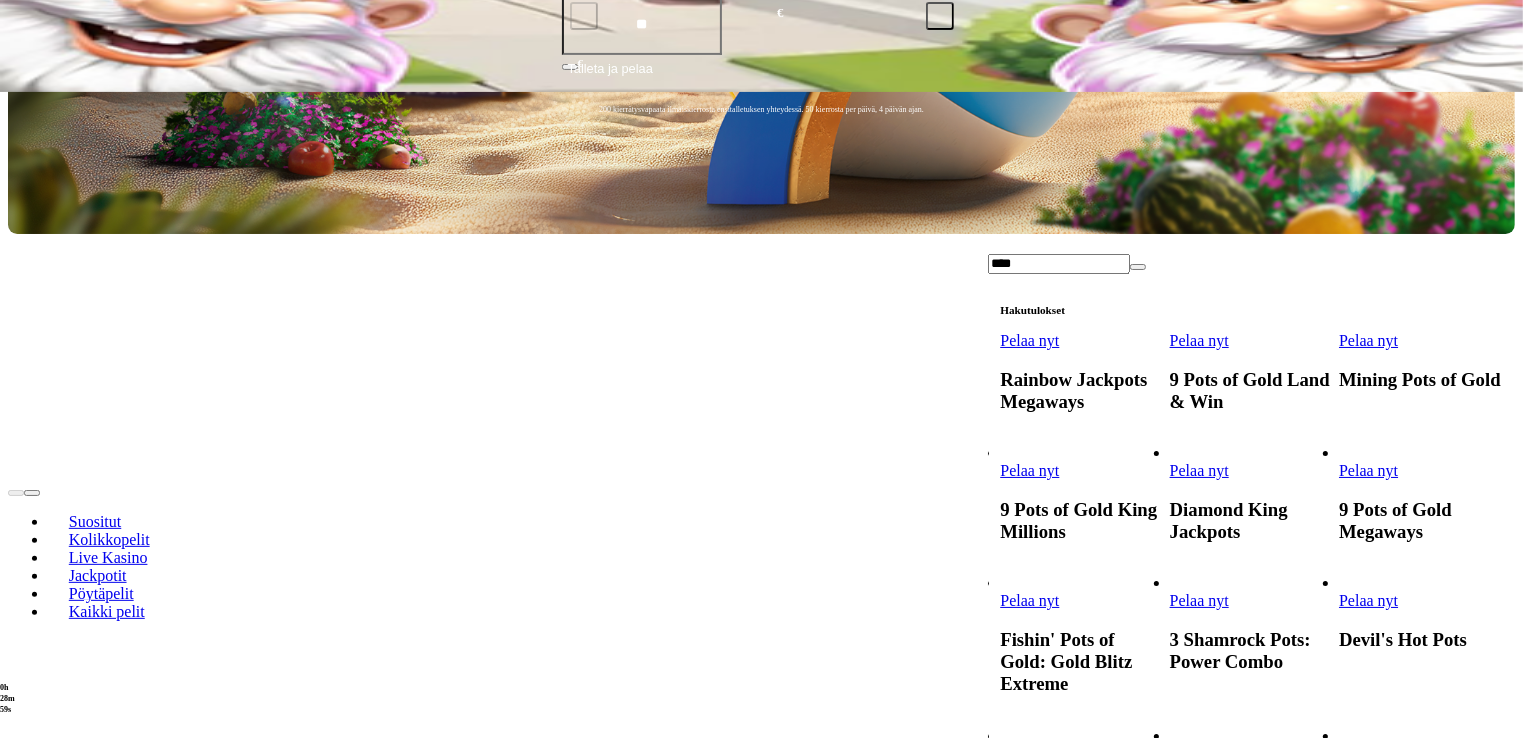 click on "Pelaa nyt" at bounding box center [1368, 340] 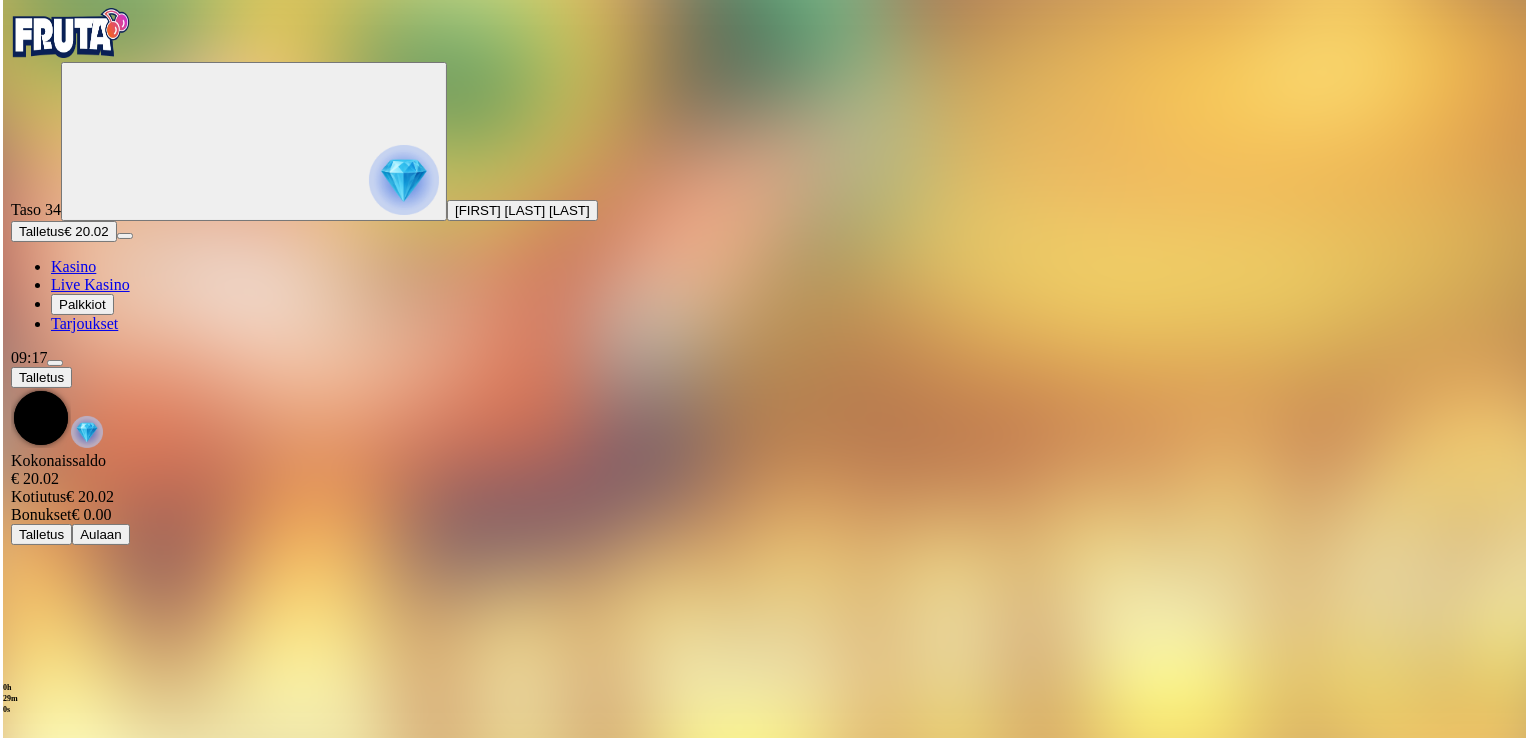 scroll, scrollTop: 0, scrollLeft: 0, axis: both 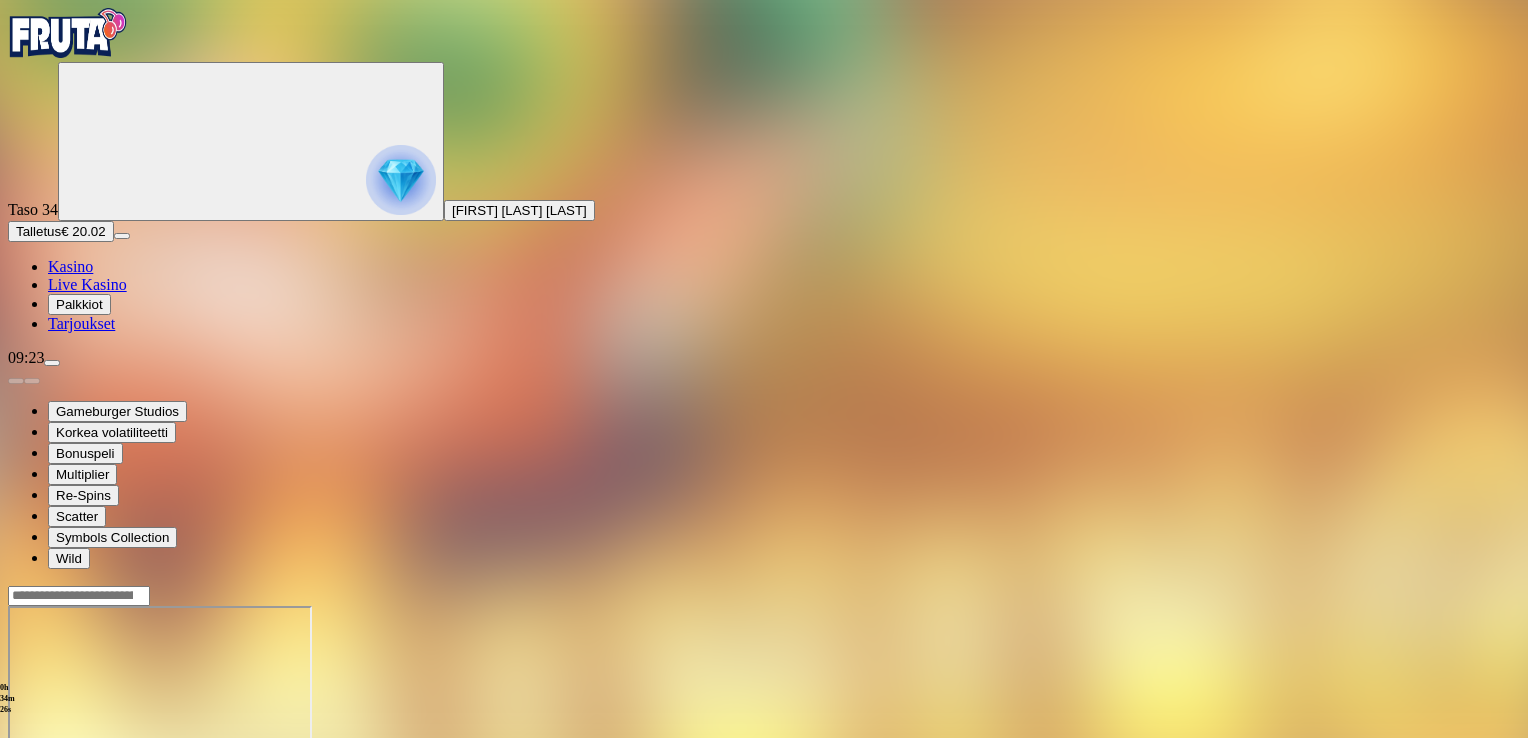 click at bounding box center [764, 685] 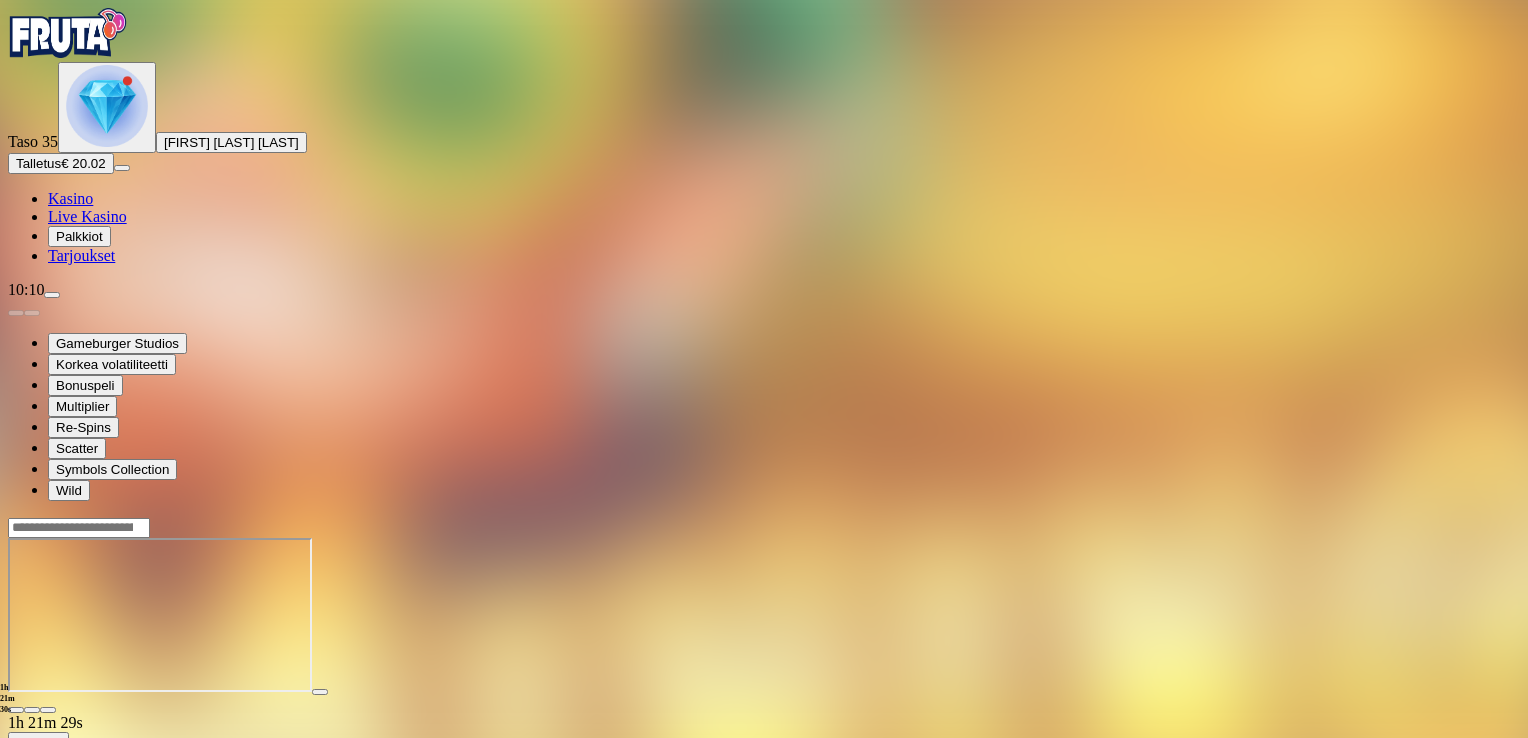 click on "Talletus" at bounding box center (38, 163) 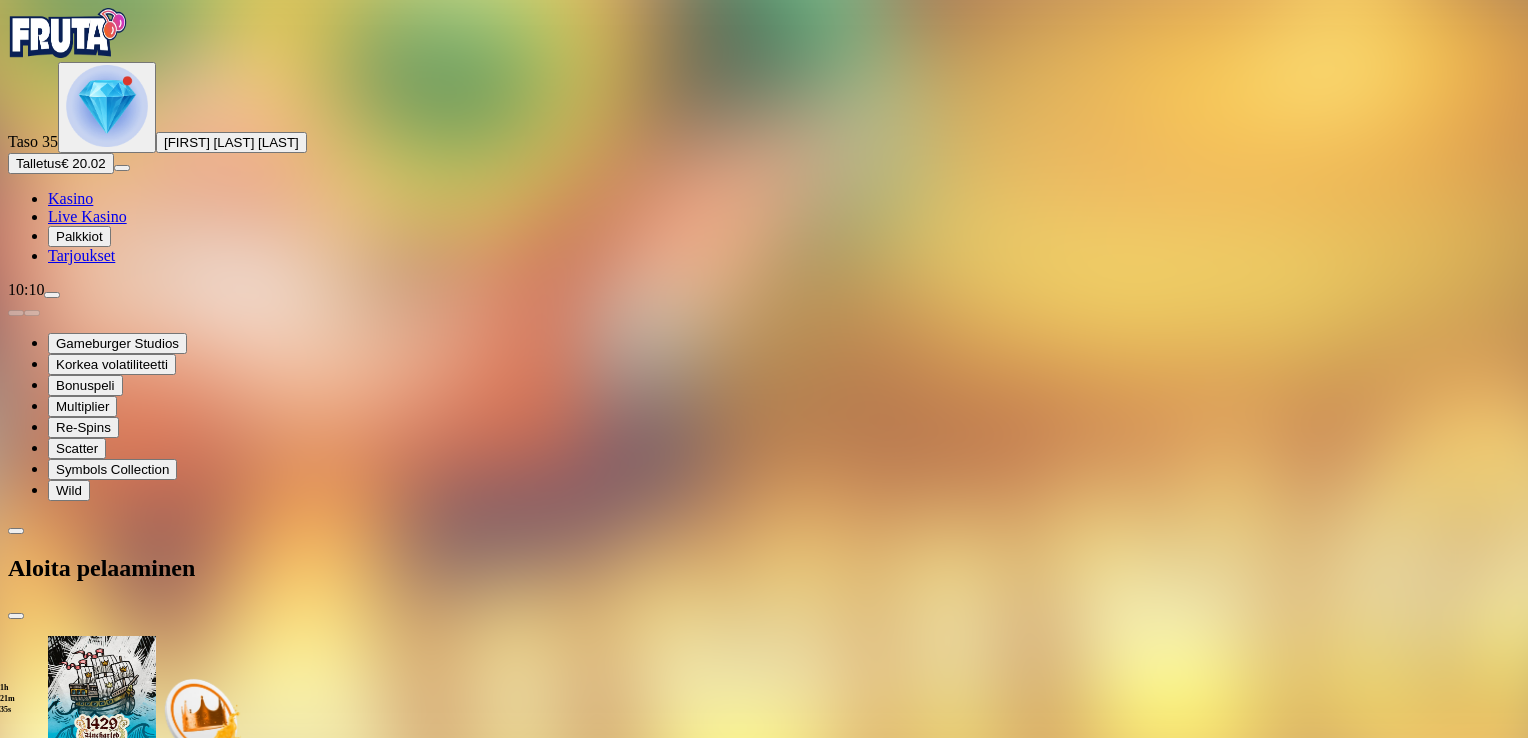 click on "***" at bounding box center (79, 3226) 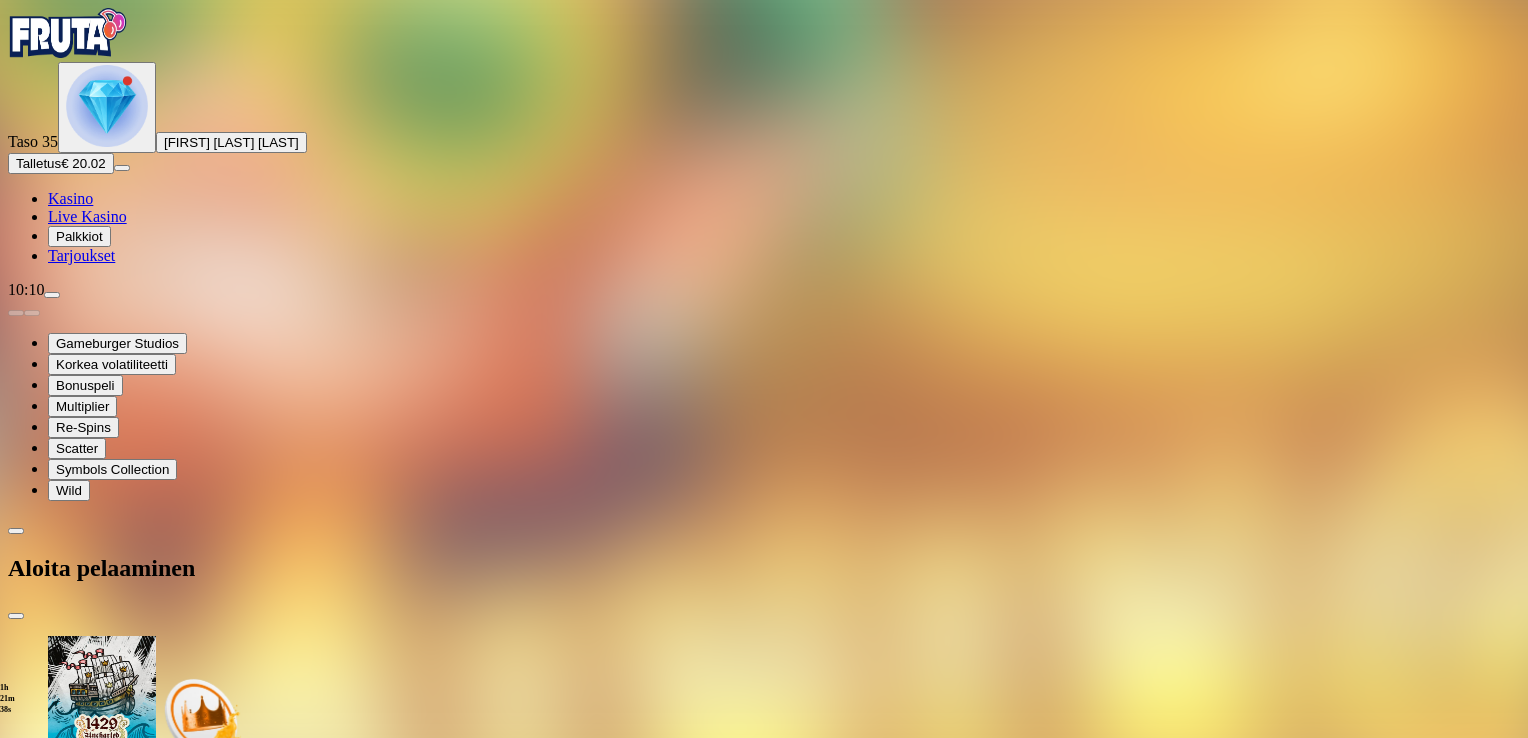type on "*" 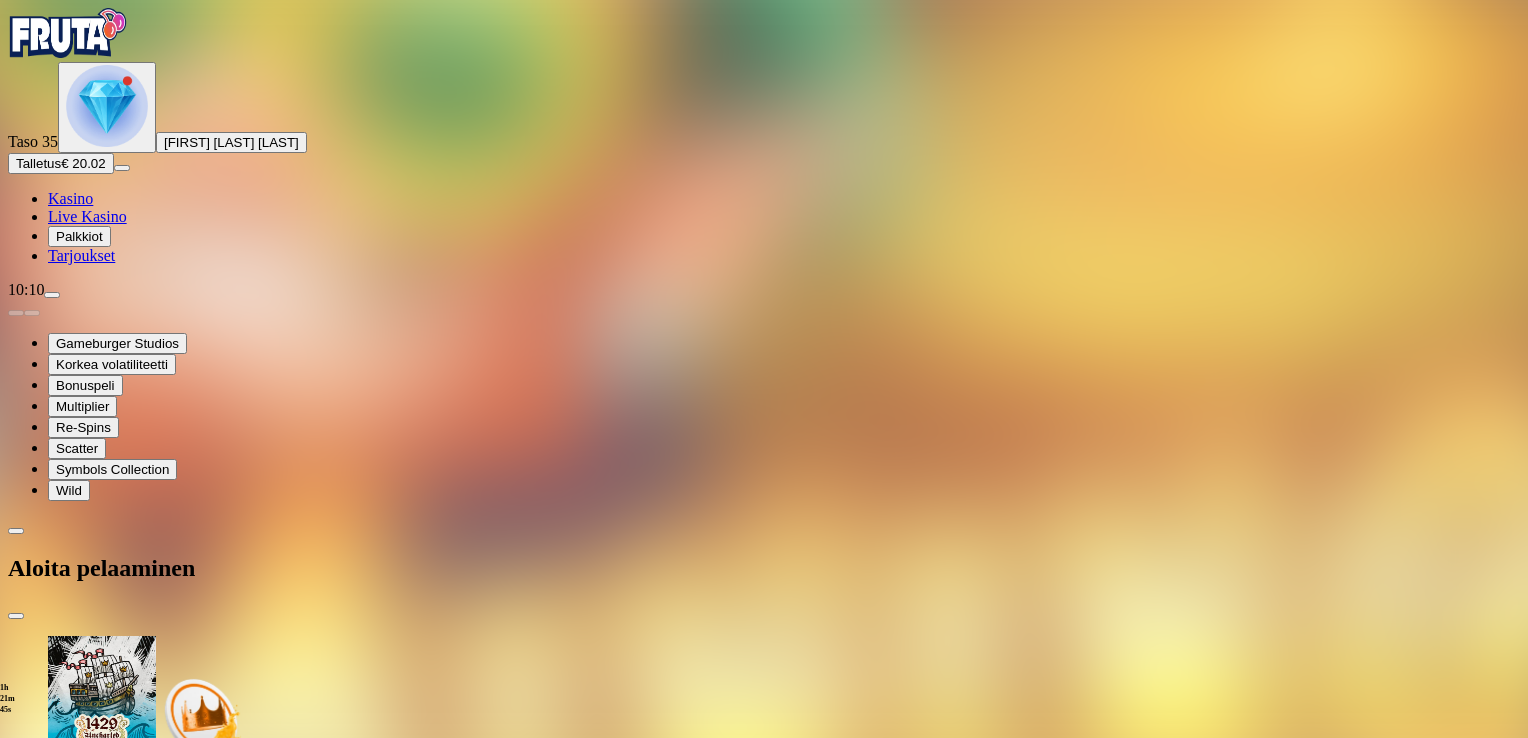 type on "**" 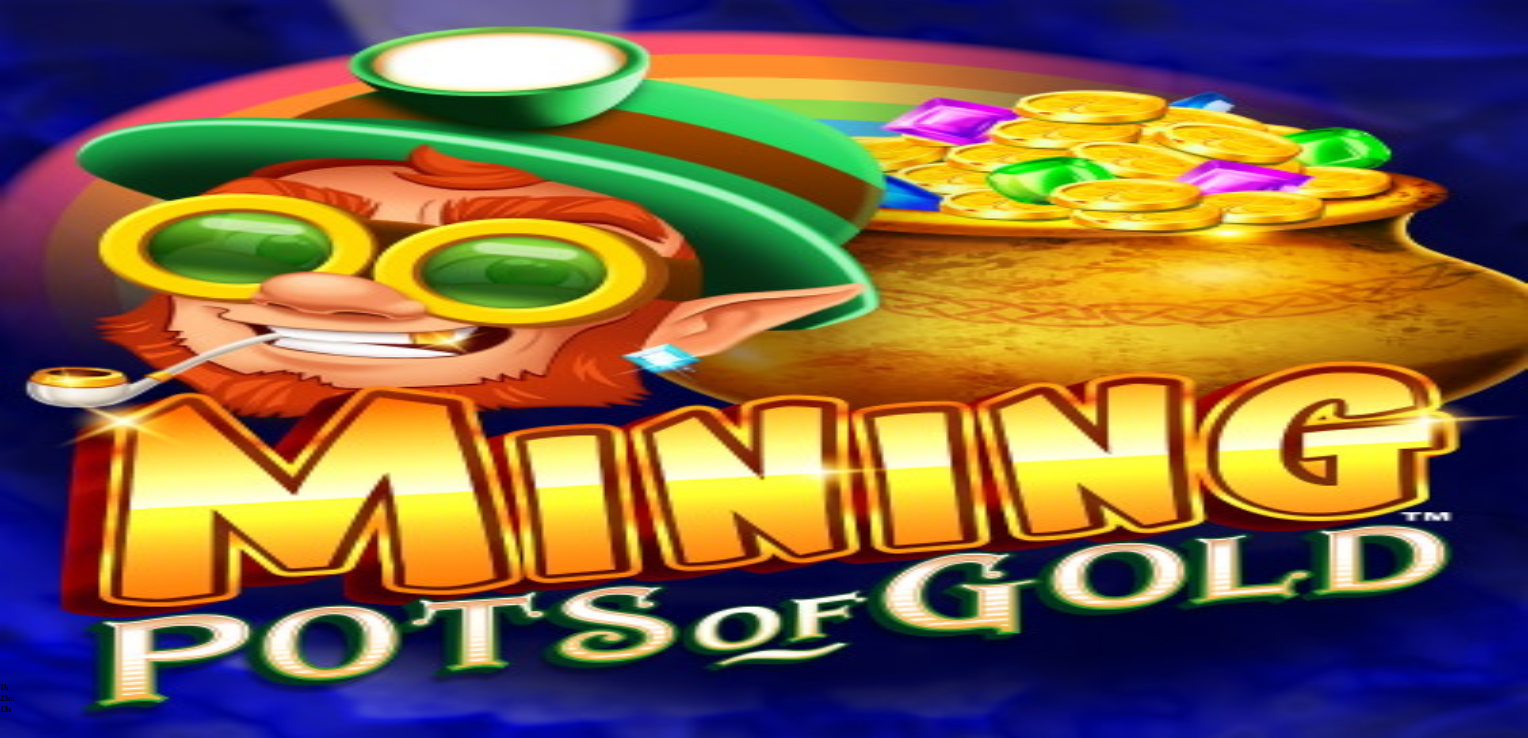 scroll, scrollTop: 0, scrollLeft: 0, axis: both 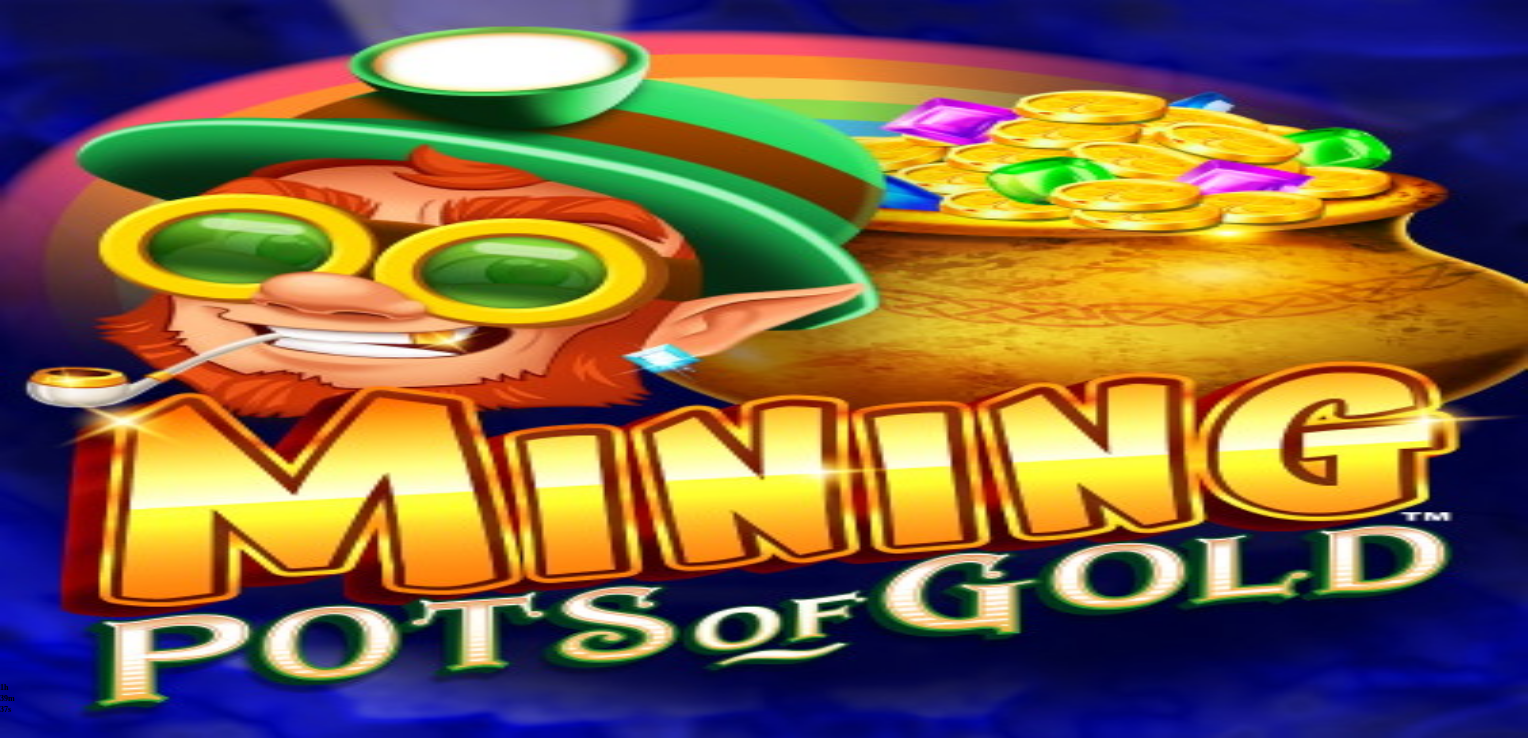drag, startPoint x: 1130, startPoint y: 626, endPoint x: 1136, endPoint y: 614, distance: 13.416408 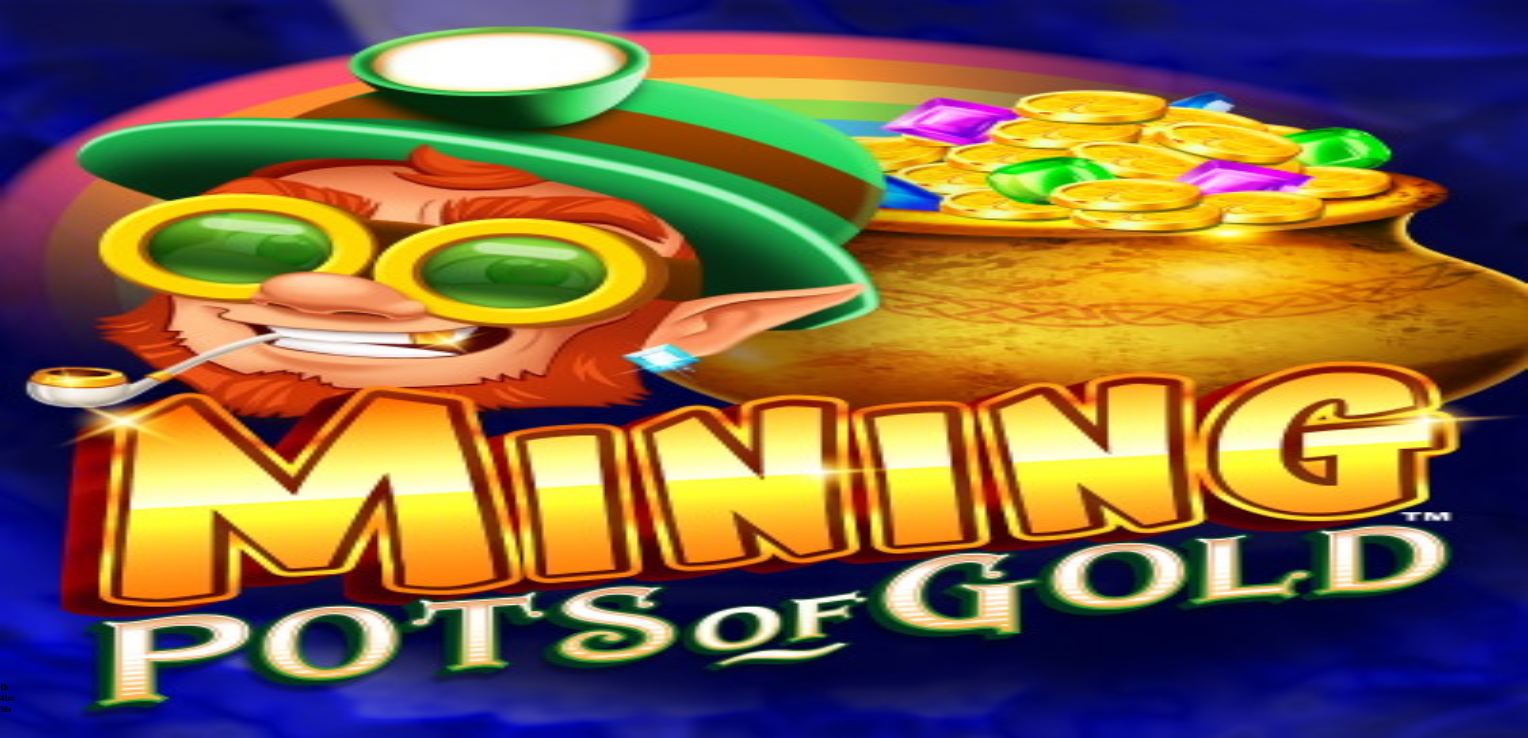 click at bounding box center [16, 1300] 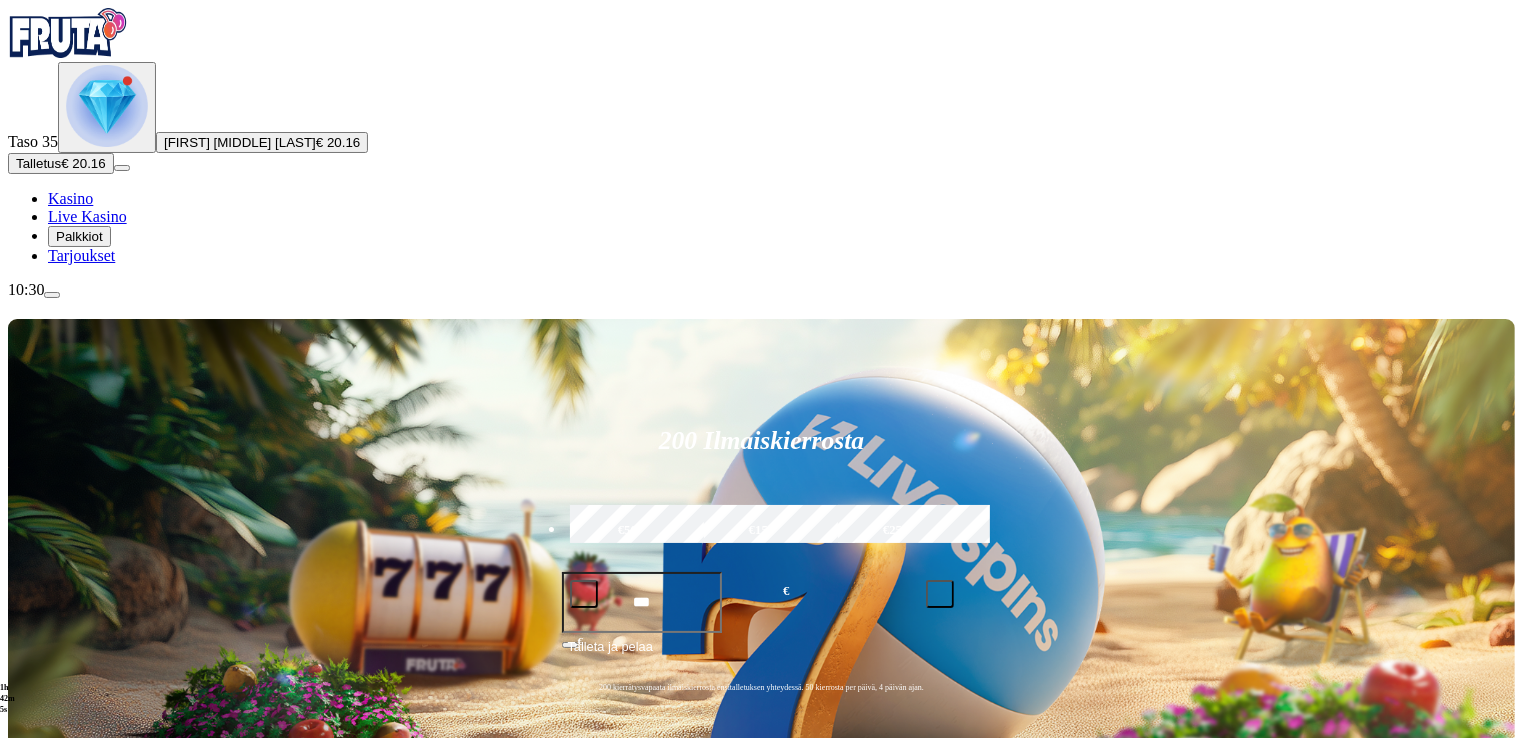 click on "Pelaa nyt" at bounding box center [77, 1415] 